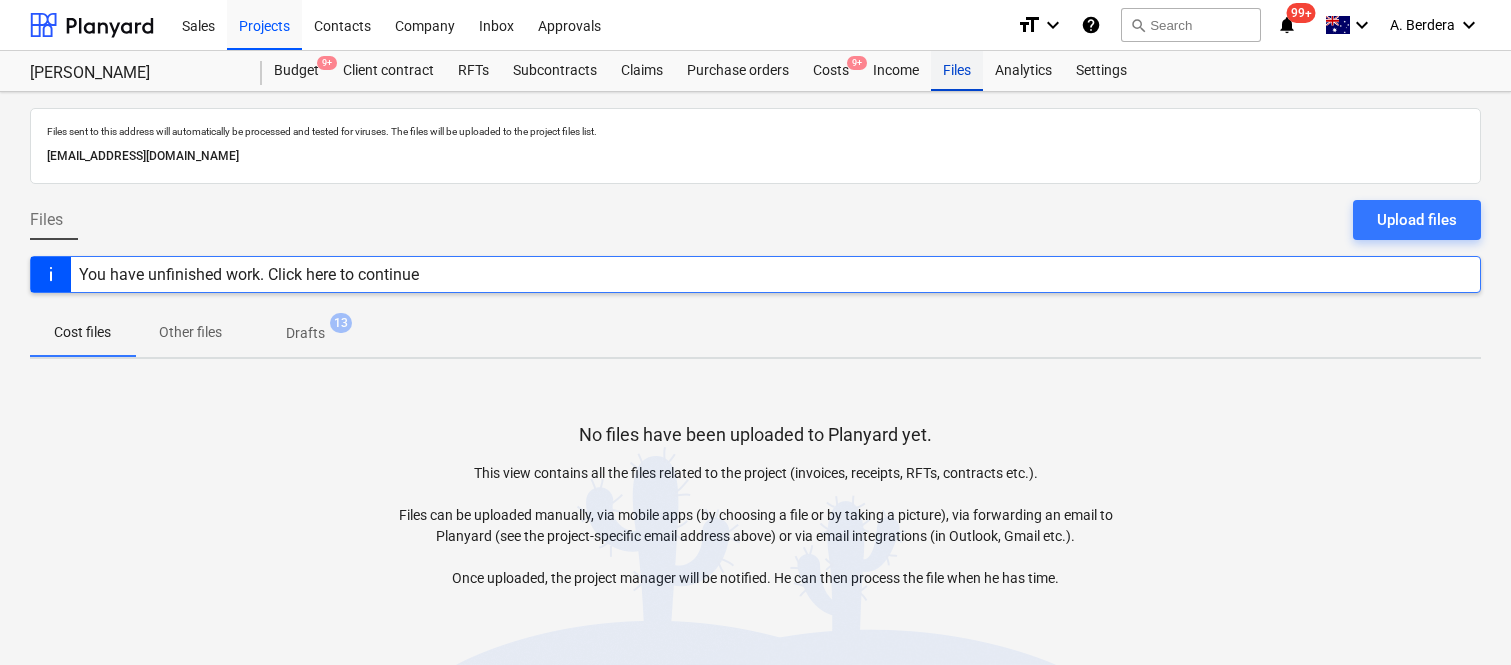 scroll, scrollTop: 0, scrollLeft: 0, axis: both 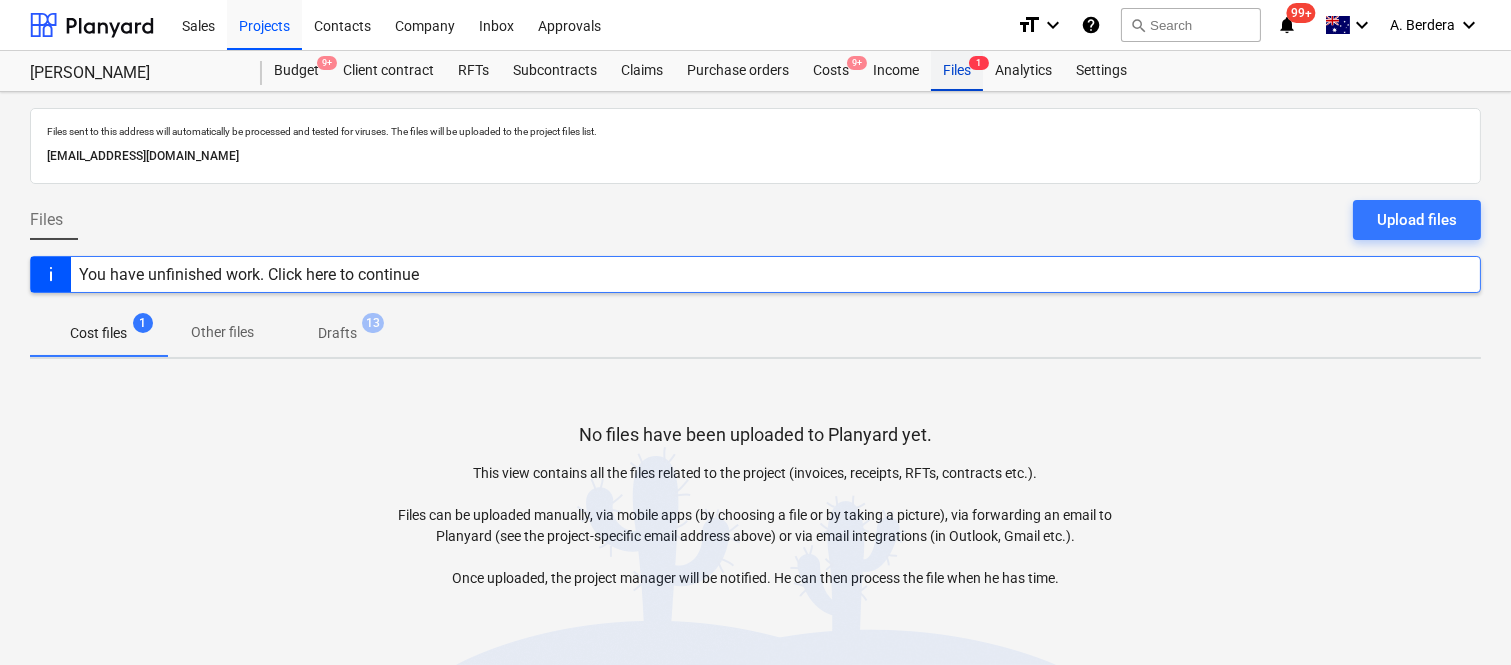 click on "Files 1" at bounding box center [957, 71] 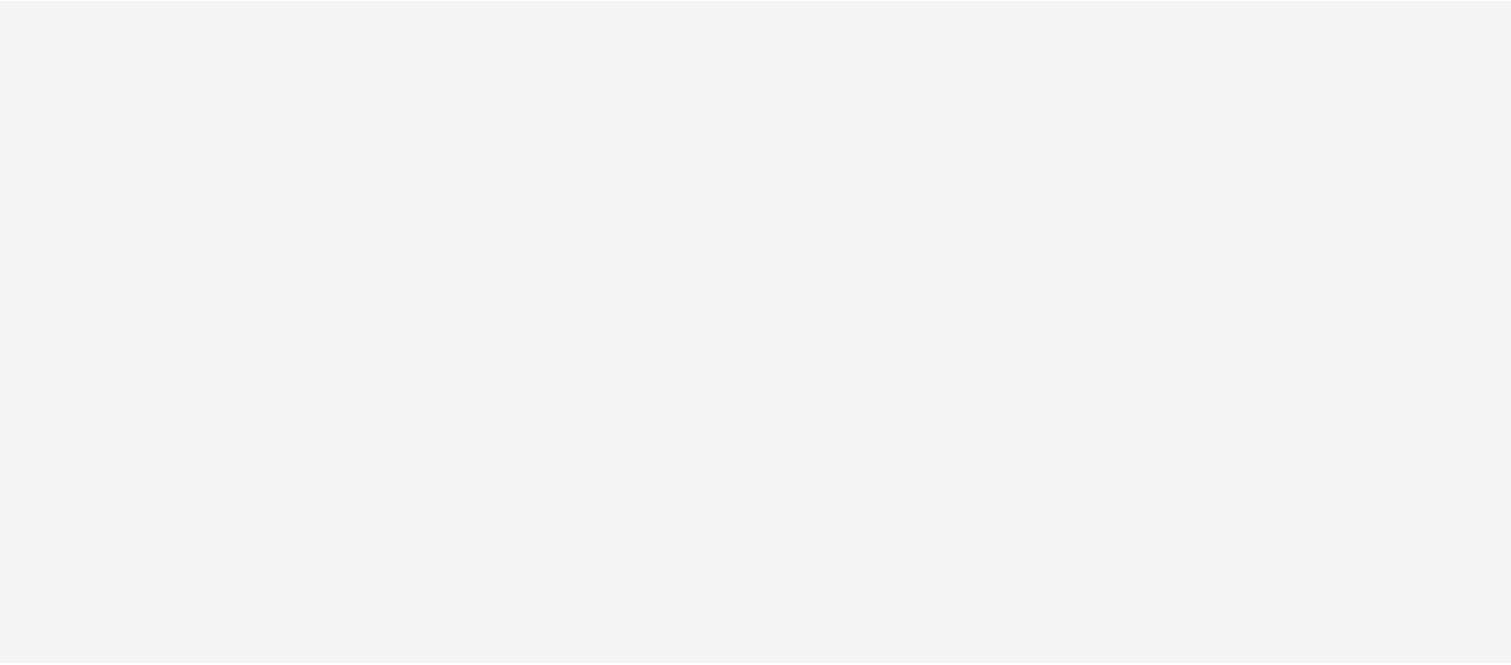 scroll, scrollTop: 0, scrollLeft: 0, axis: both 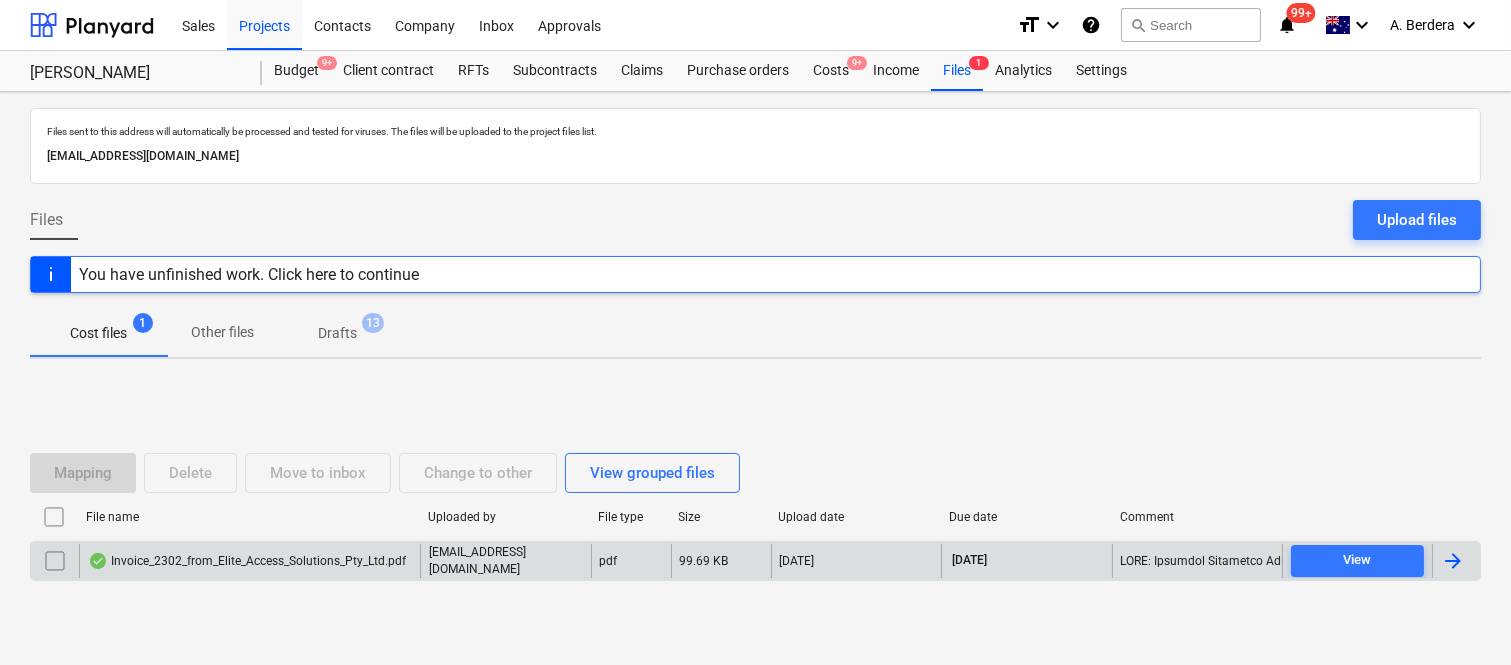 click on "Invoice_2302_from_Elite_Access_Solutions_Pty_Ltd.pdf" at bounding box center (247, 561) 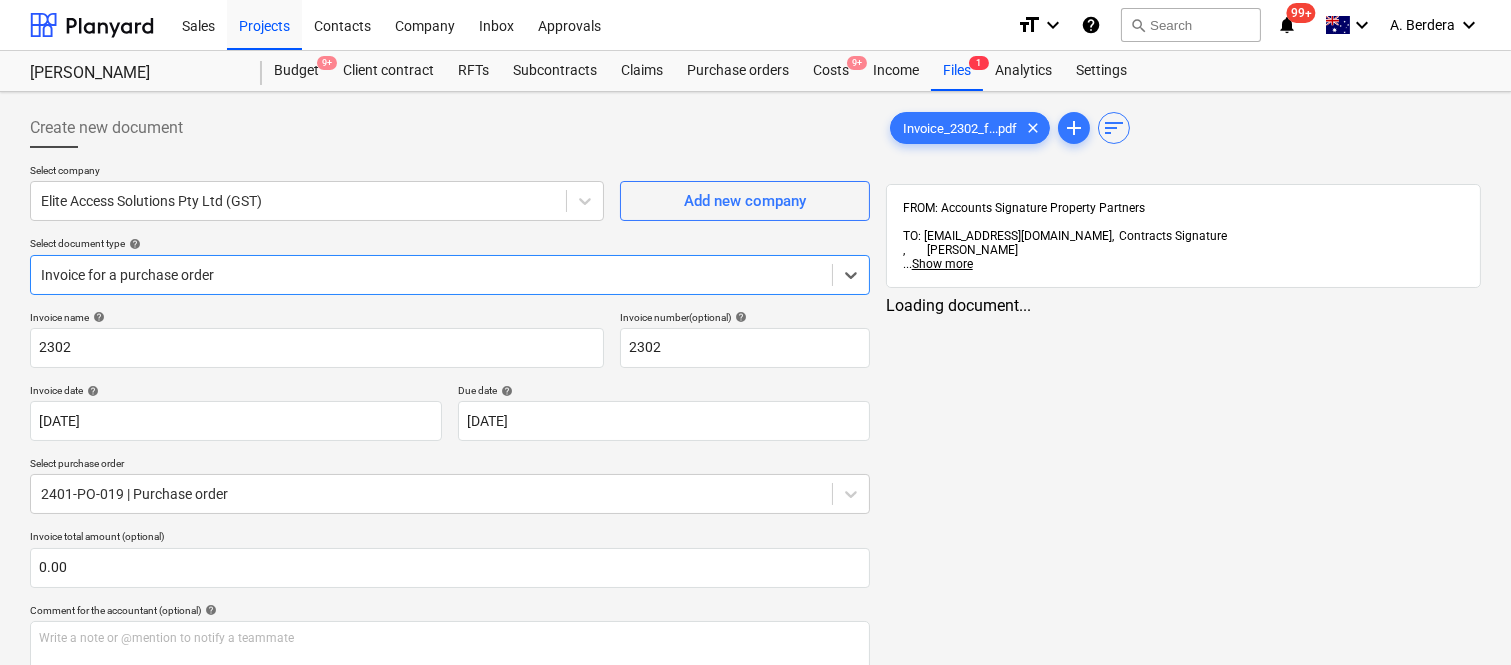 type on "2302" 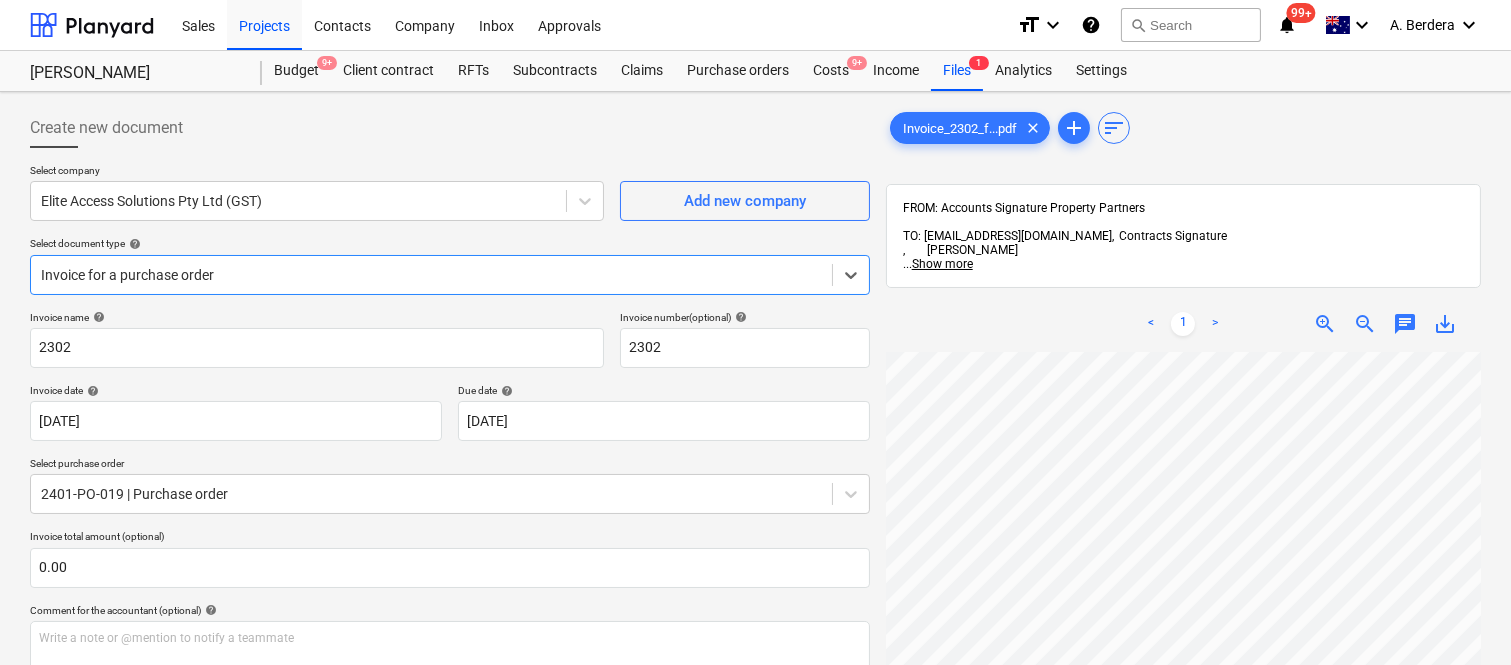 click at bounding box center (431, 275) 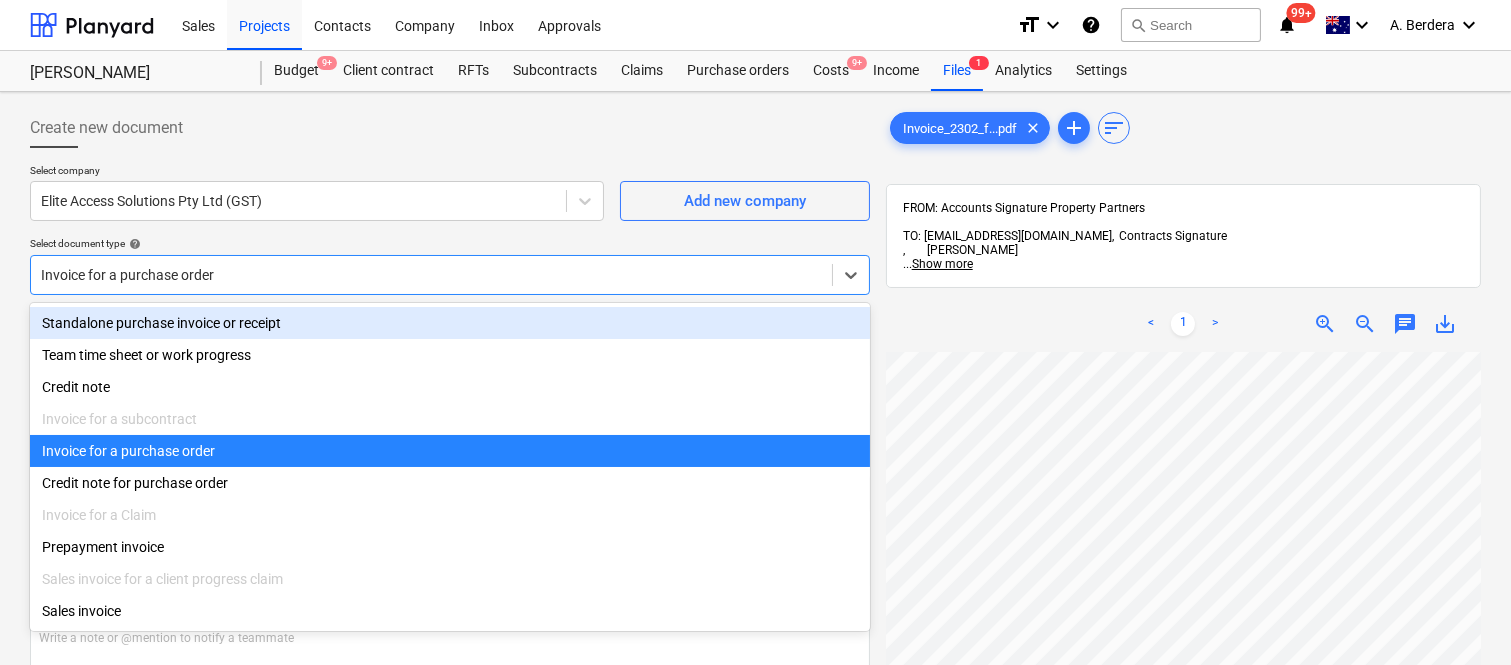 click on "Standalone purchase invoice or receipt" at bounding box center [450, 323] 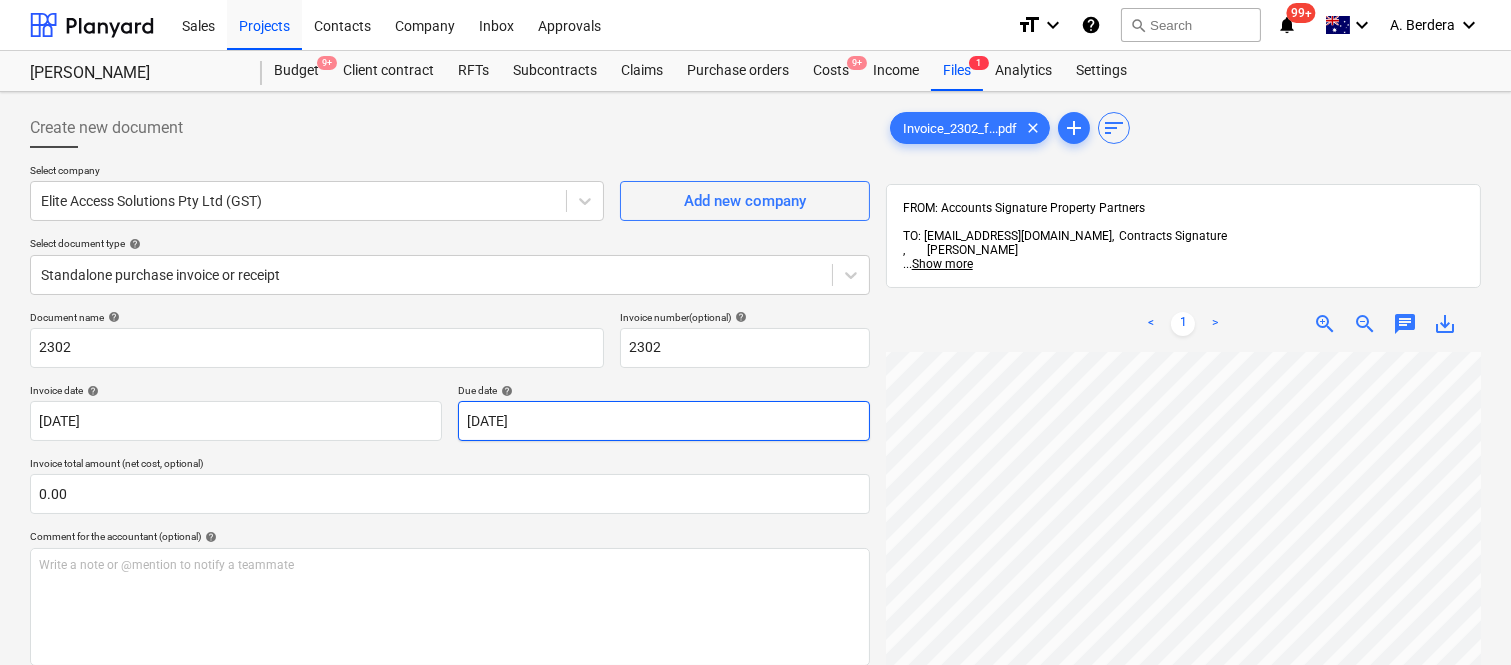 scroll, scrollTop: 224, scrollLeft: 544, axis: both 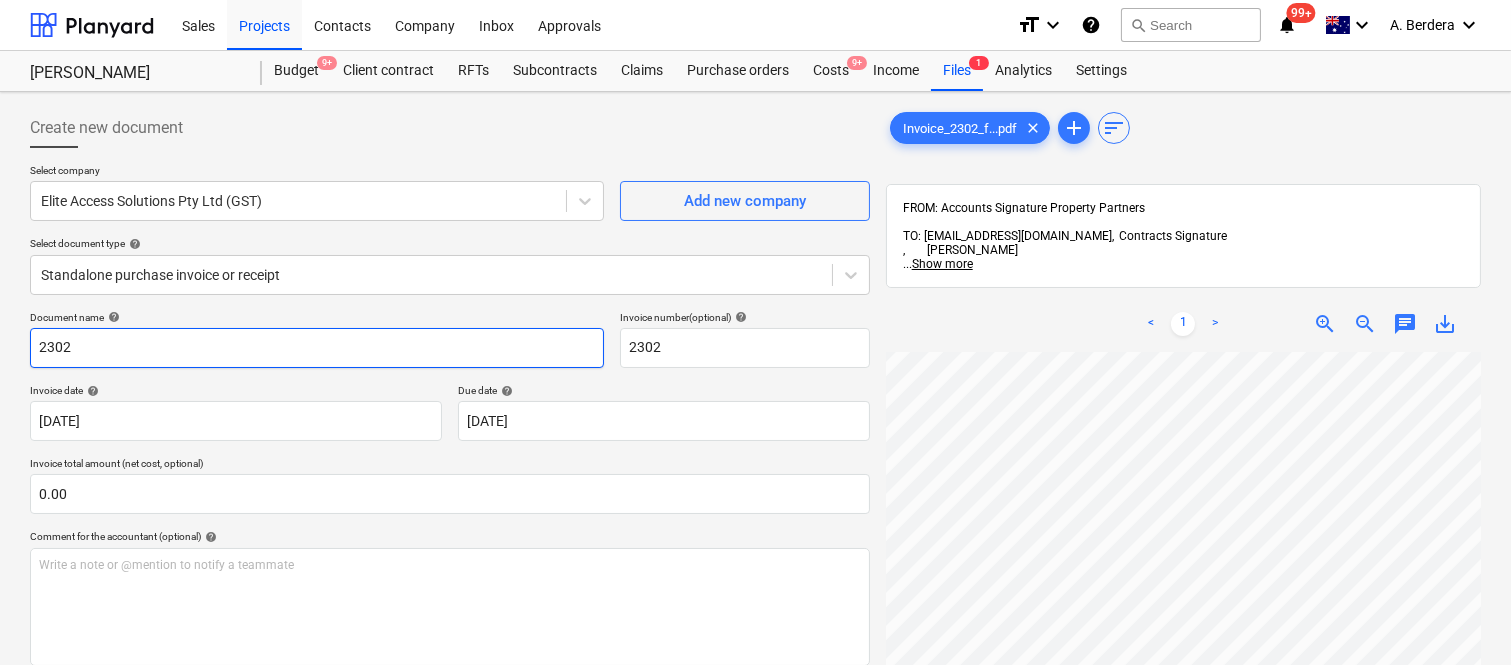 click on "2302" at bounding box center [317, 348] 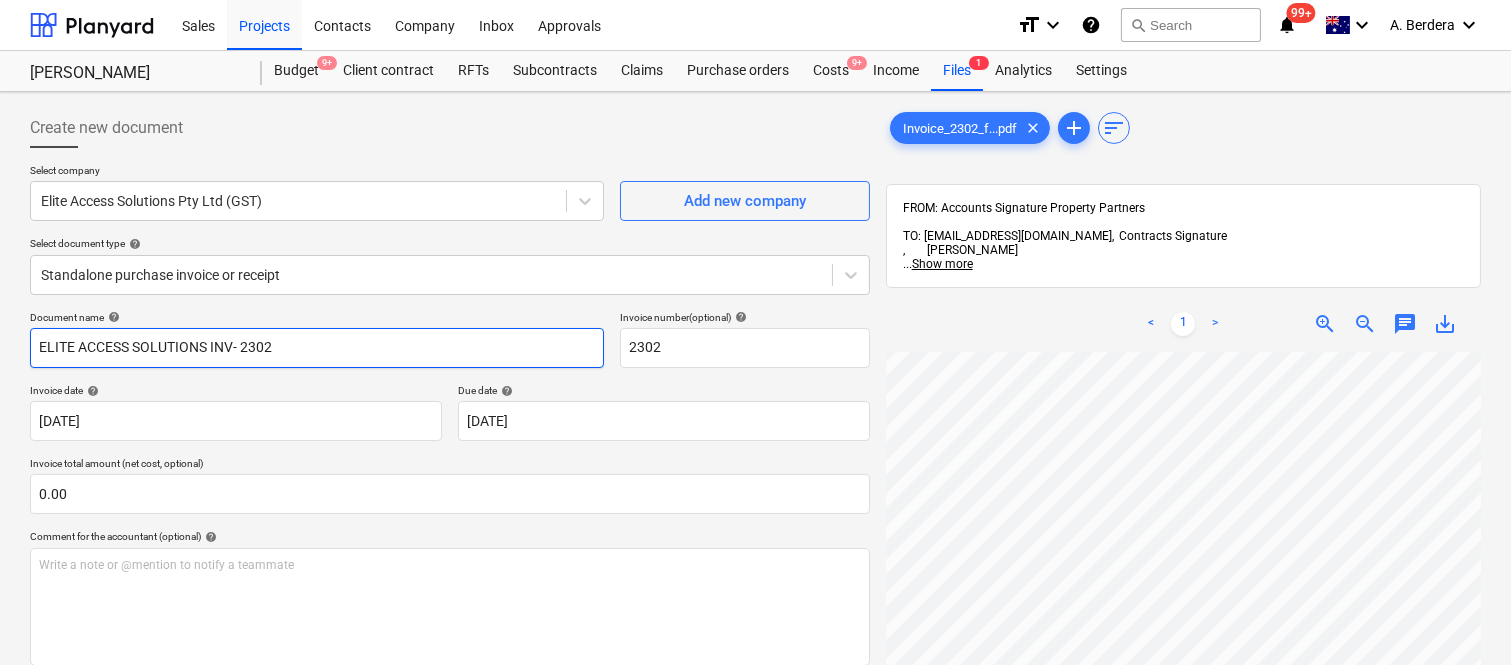 click on "ELITE ACCESS SOLUTIONS INV- 2302" at bounding box center [317, 348] 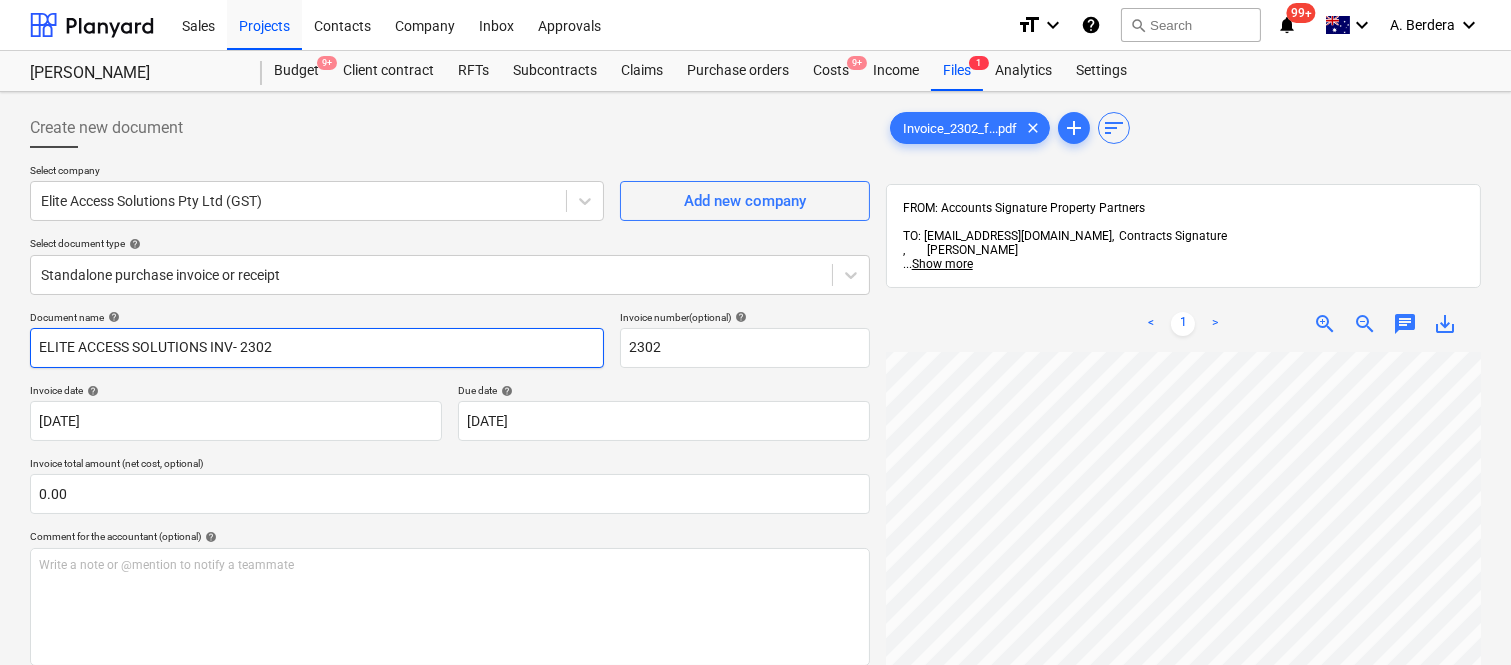 scroll, scrollTop: 288, scrollLeft: 634, axis: both 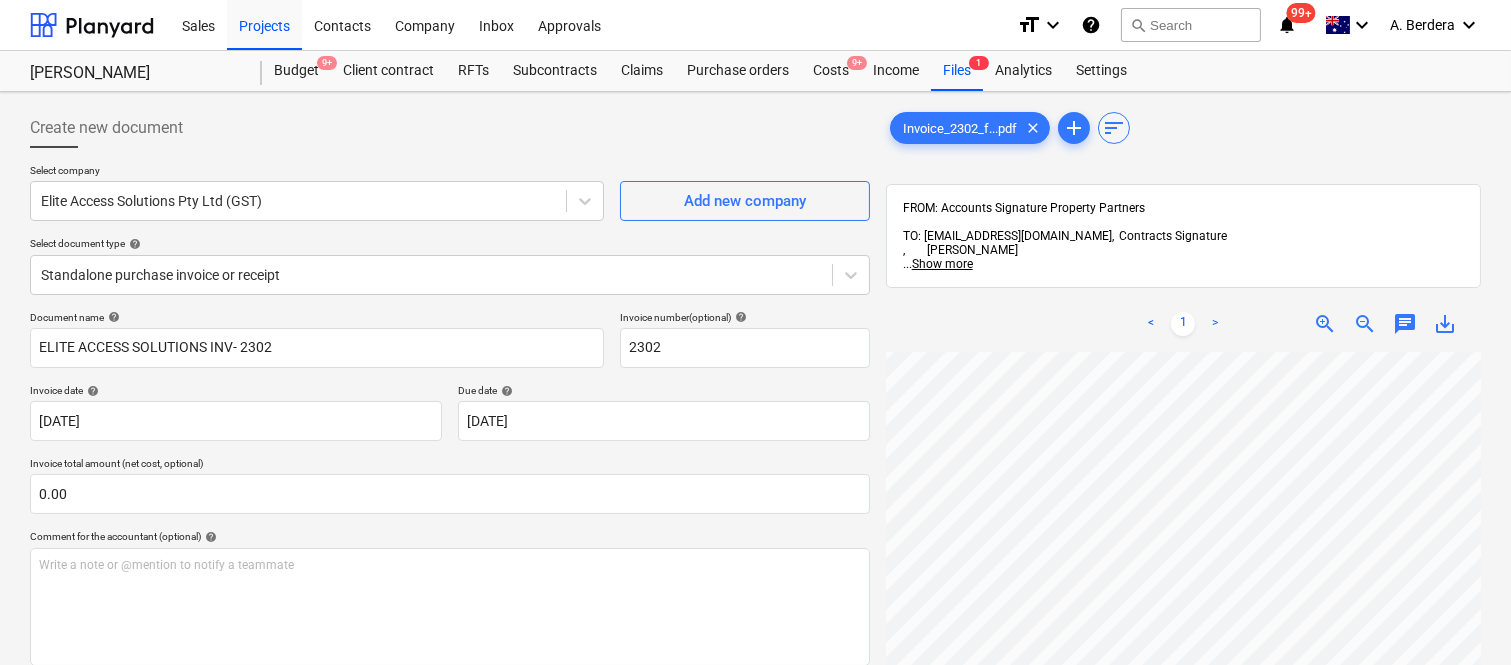 click on "< 1 > zoom_in zoom_out chat 0 save_alt" at bounding box center [1183, 628] 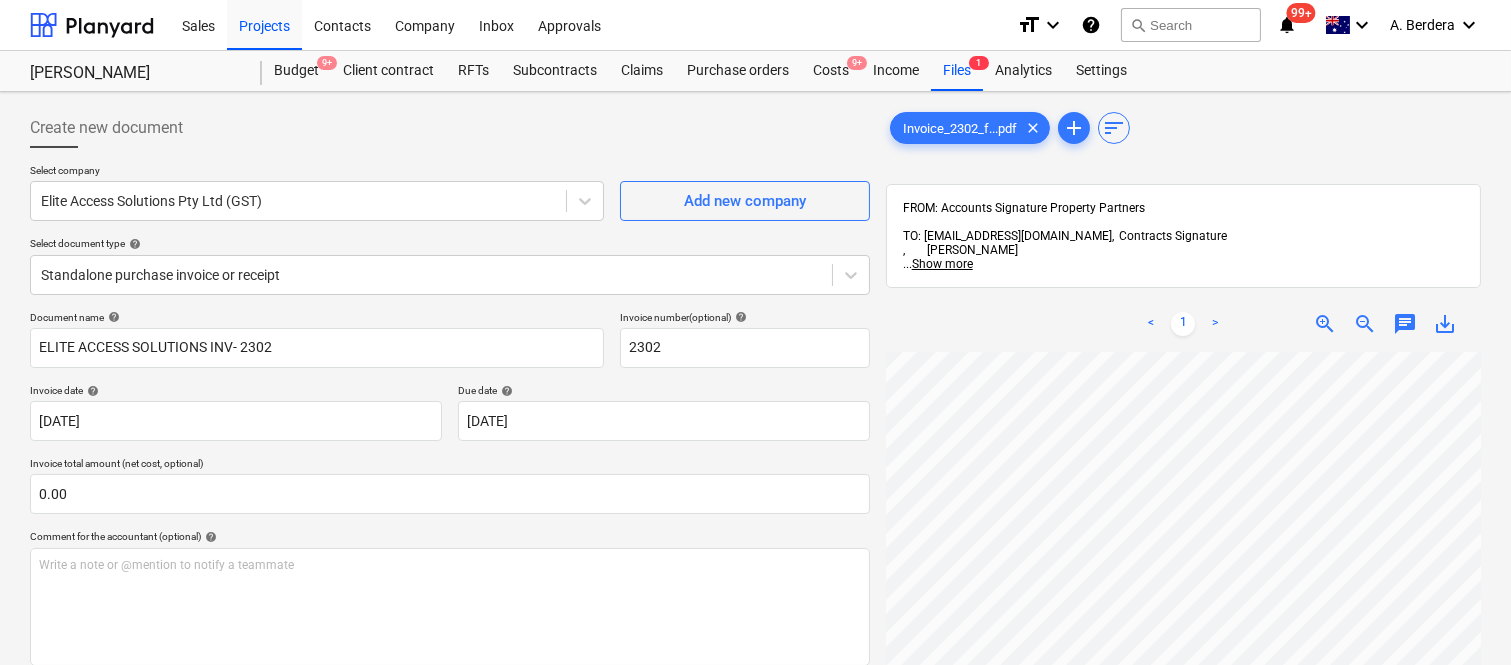 scroll, scrollTop: 795, scrollLeft: 593, axis: both 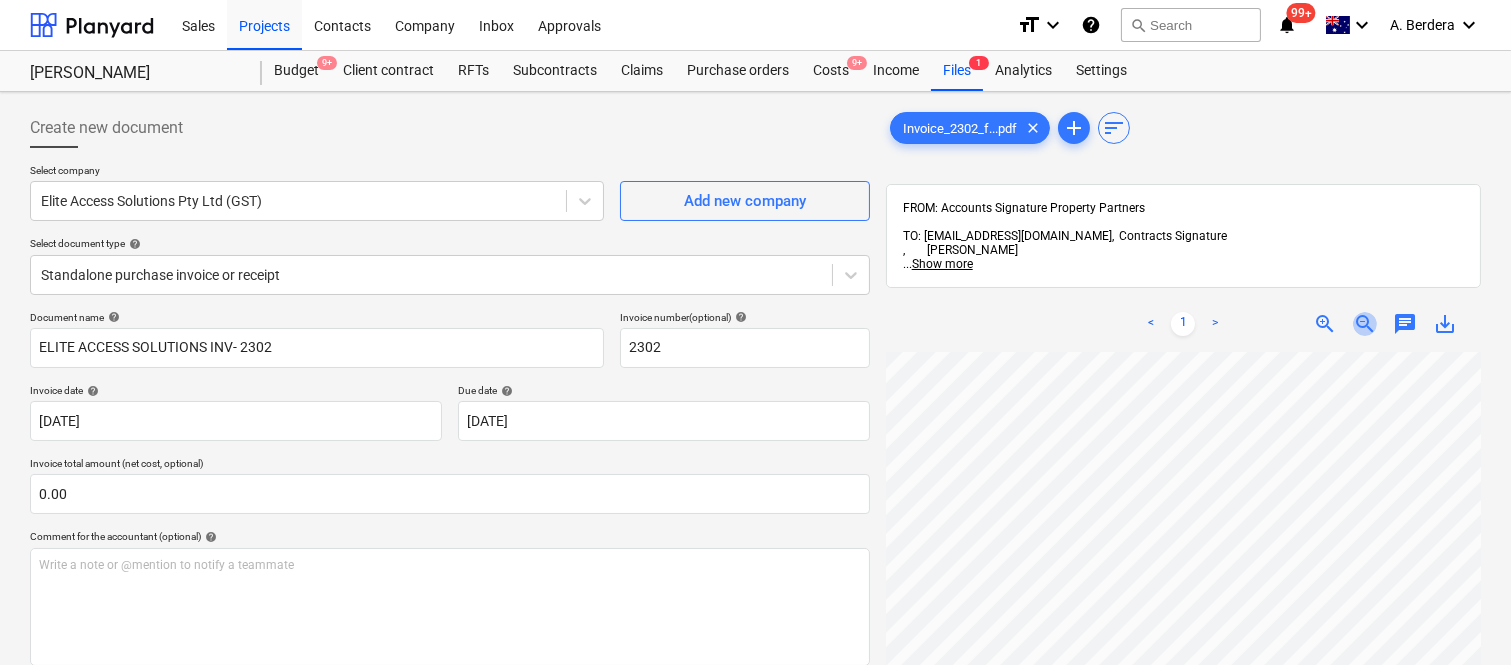 click on "zoom_out" at bounding box center [1365, 324] 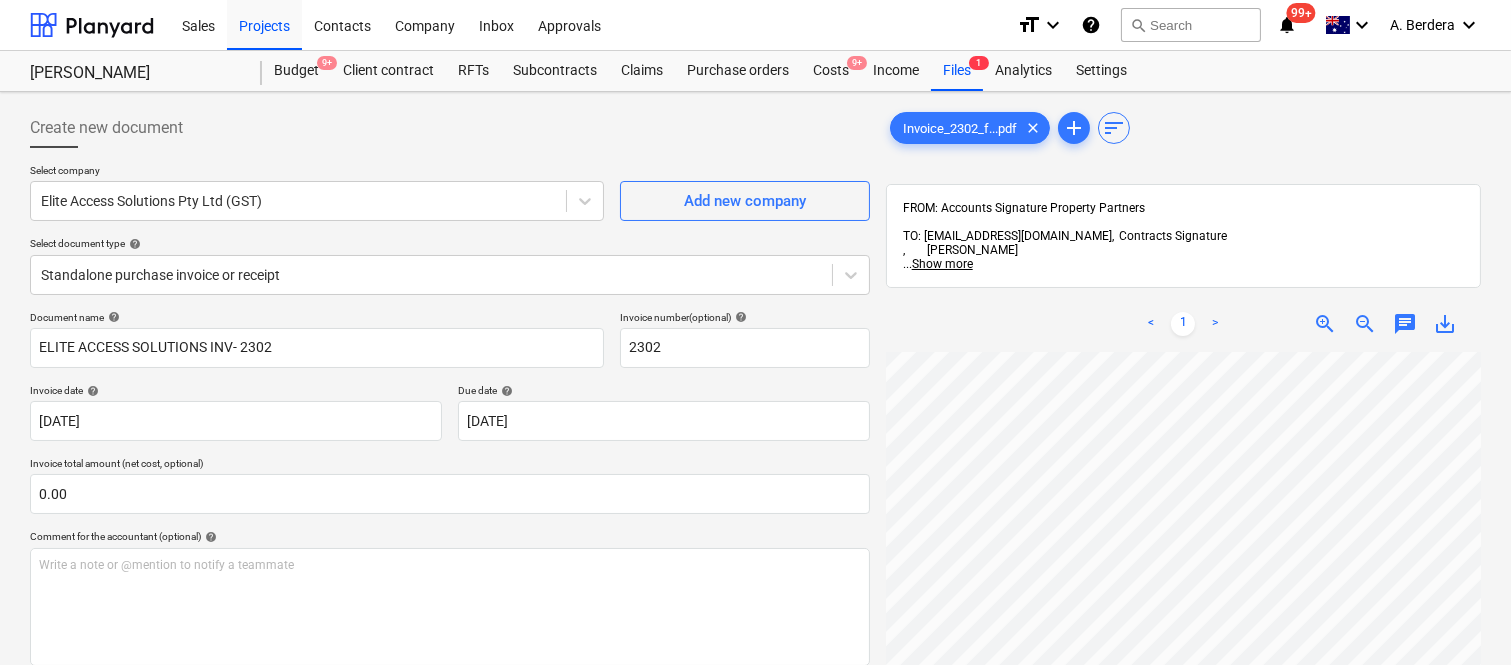 scroll, scrollTop: 307, scrollLeft: 384, axis: both 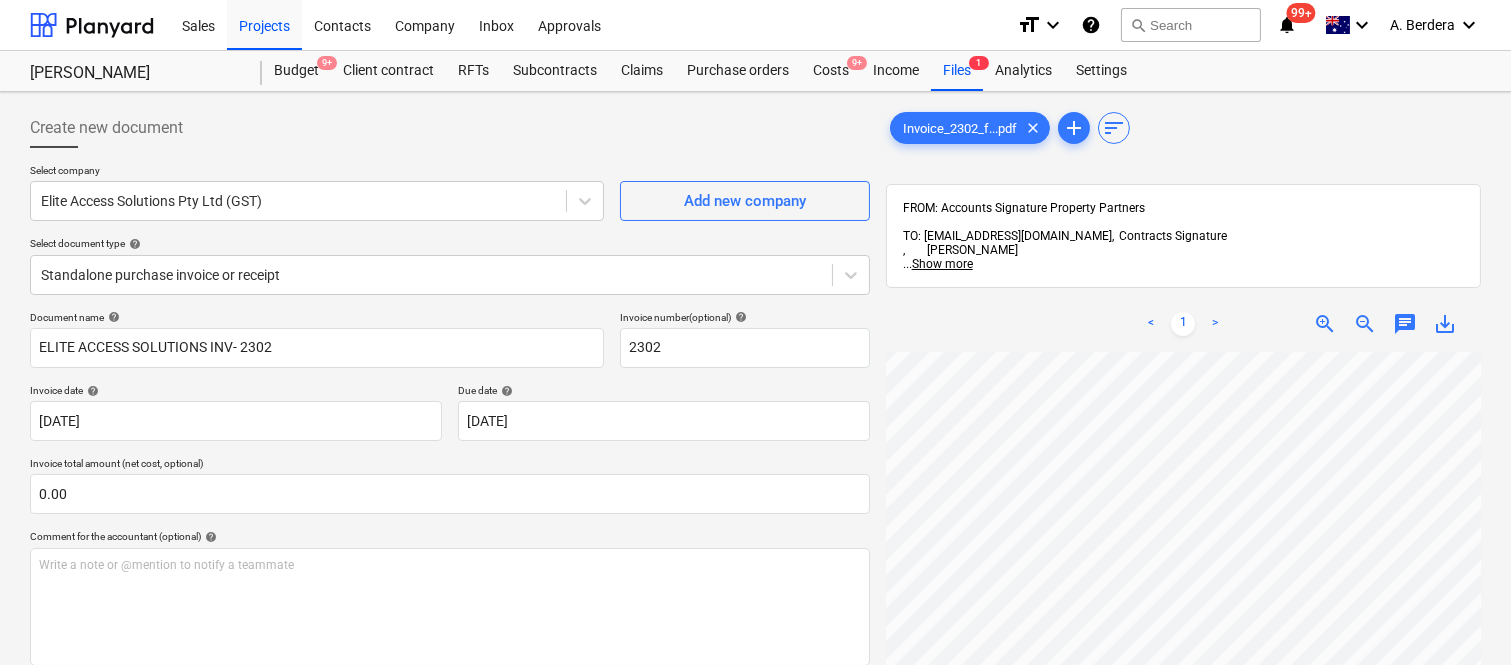 click on "< 1 > zoom_in zoom_out chat 0 save_alt" at bounding box center [1183, 628] 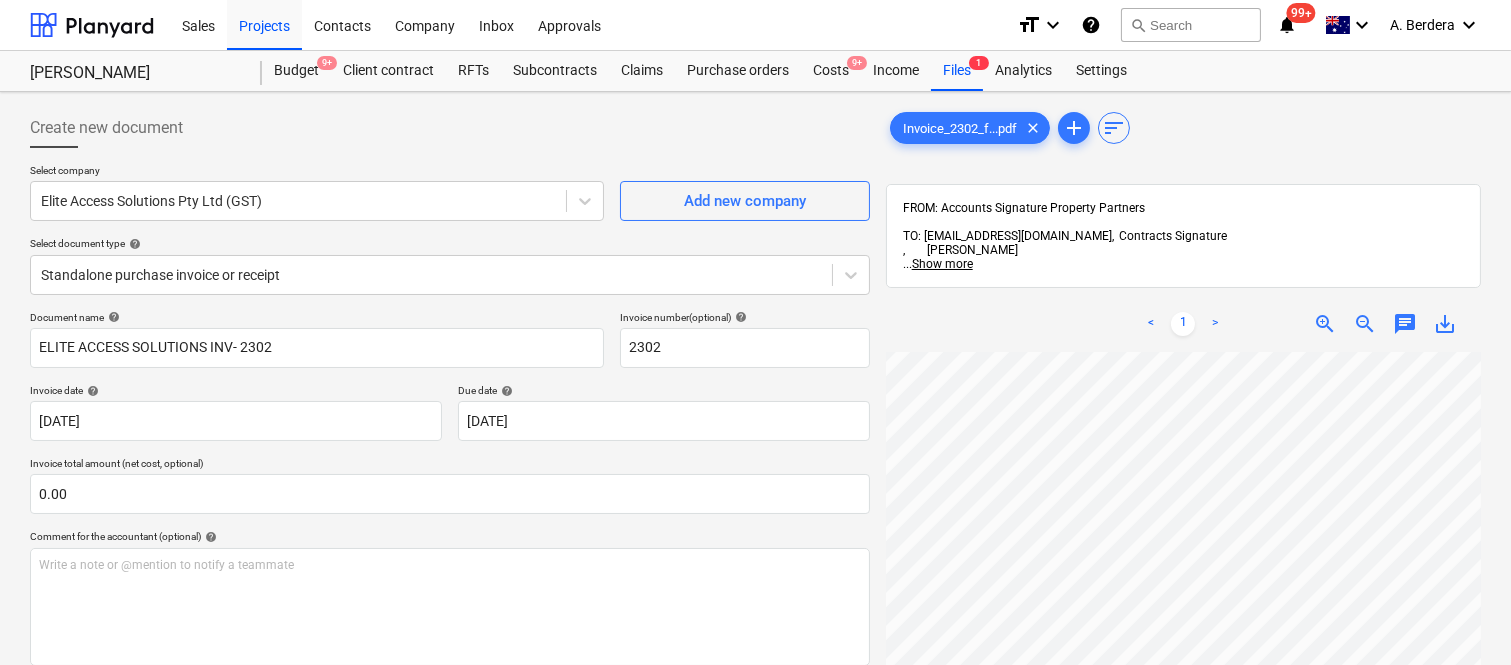 scroll, scrollTop: 657, scrollLeft: 485, axis: both 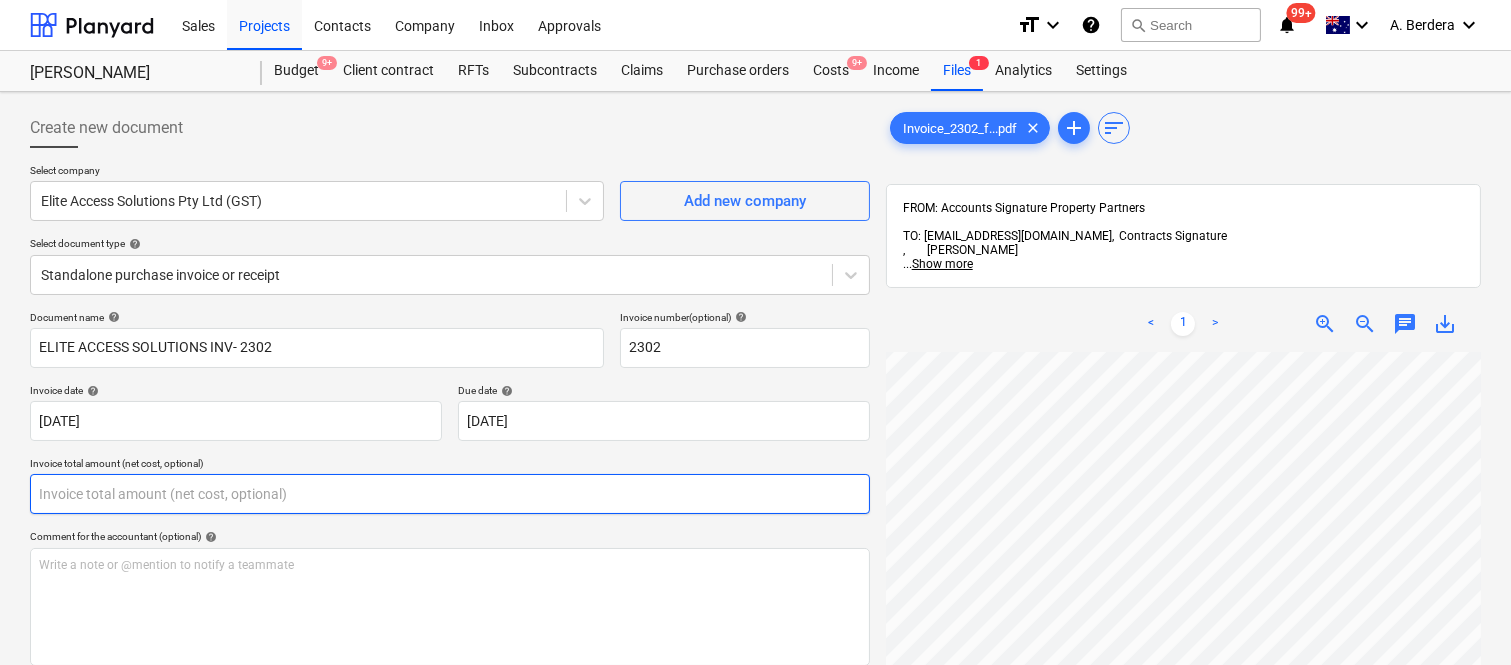click at bounding box center [450, 494] 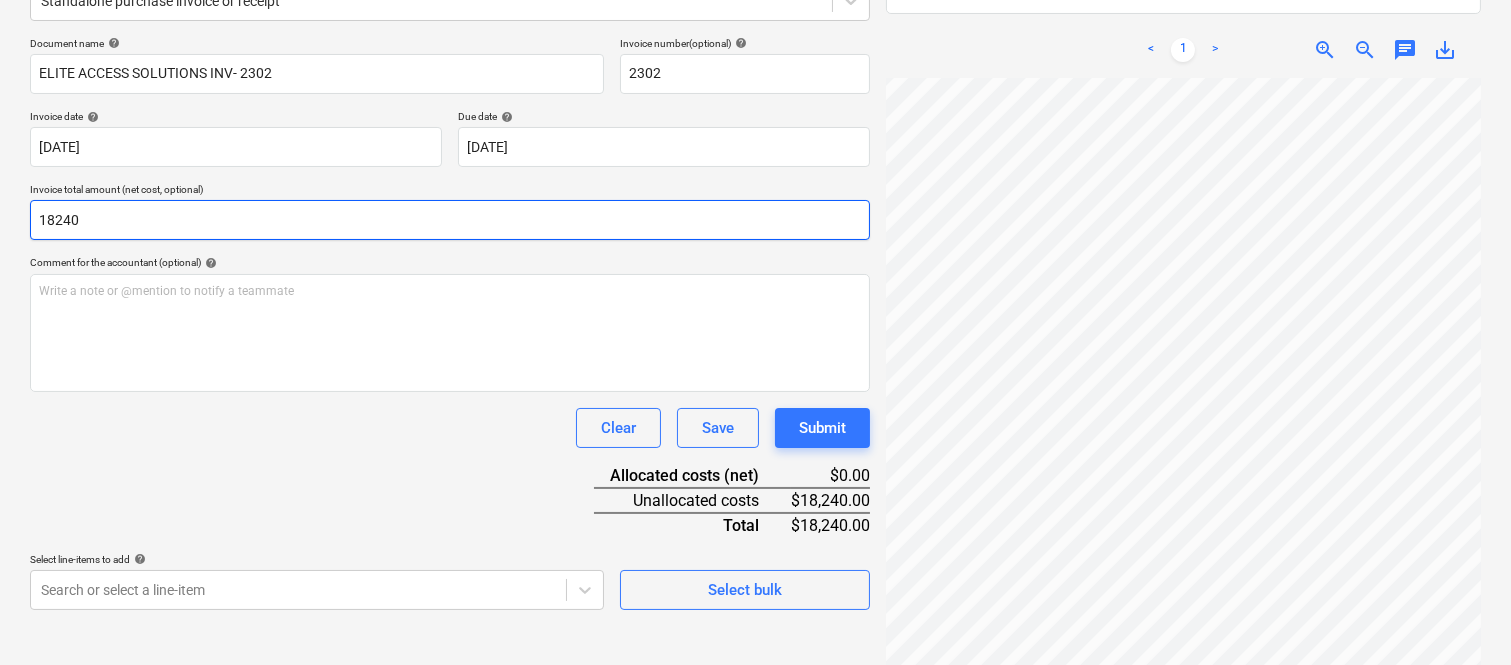 scroll, scrollTop: 285, scrollLeft: 0, axis: vertical 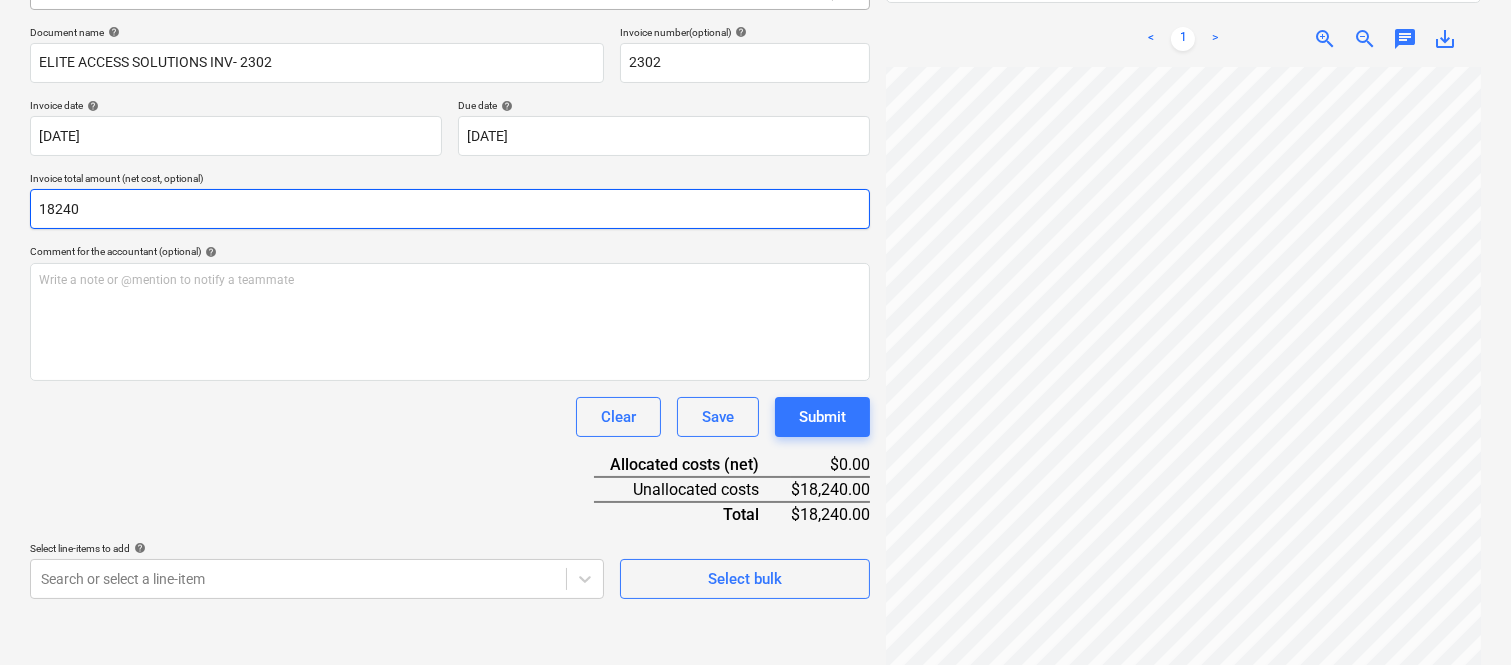 type on "18240" 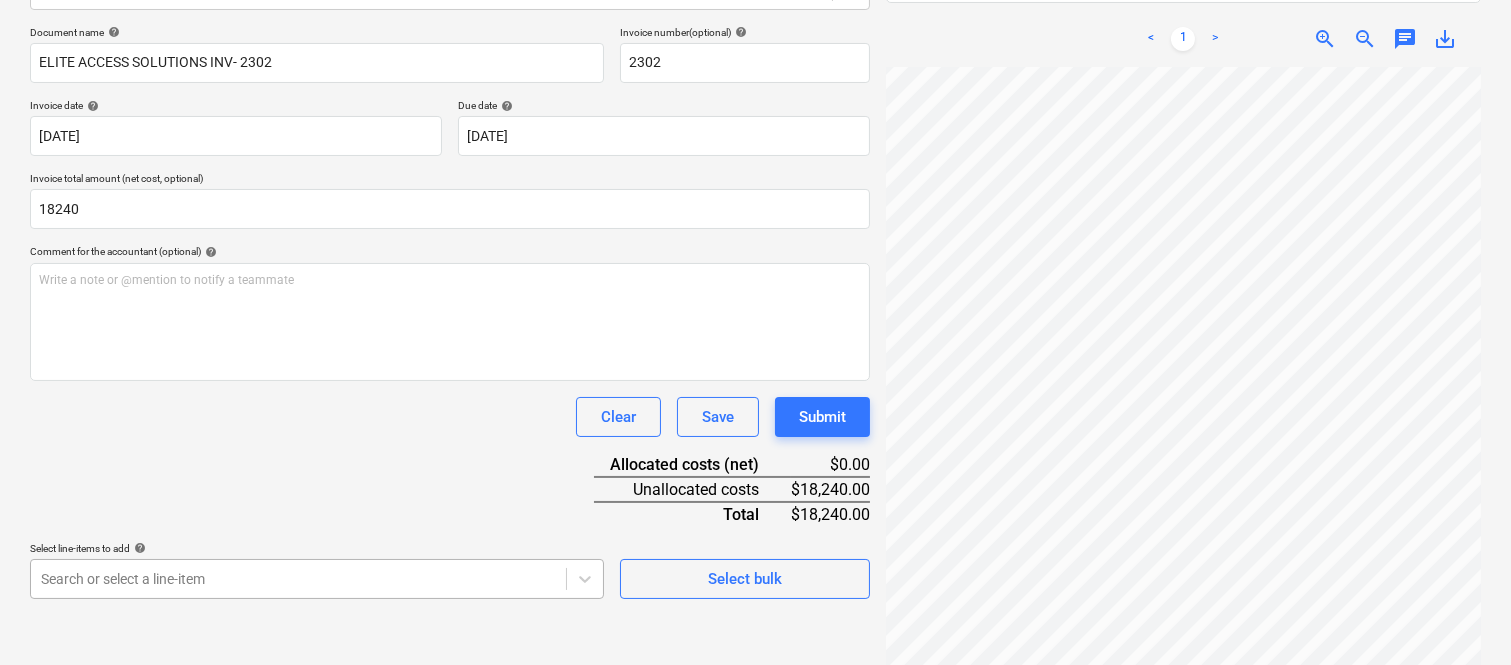 click on "Sales Projects Contacts Company Inbox Approvals format_size keyboard_arrow_down help search Search notifications 99+ keyboard_arrow_down A. Berdera keyboard_arrow_down Della Rosa Budget 9+ Client contract RFTs Subcontracts Claims Purchase orders Costs 9+ Income Files 1 Analytics Settings Create new document Select company Elite Access Solutions Pty Ltd (GST)   Add new company Select document type help Standalone purchase invoice or receipt Document name help ELITE ACCESS SOLUTIONS INV- 2302 Invoice number  (optional) help 2302 Invoice date help 01 Jul 2025 01.07.2025 Press the down arrow key to interact with the calendar and
select a date. Press the question mark key to get the keyboard shortcuts for changing dates. Due date help 14 Jul 2025 14.07.2025 Press the down arrow key to interact with the calendar and
select a date. Press the question mark key to get the keyboard shortcuts for changing dates. Invoice total amount (net cost, optional) 18240 Comment for the accountant (optional) help ﻿ Save" at bounding box center [755, 47] 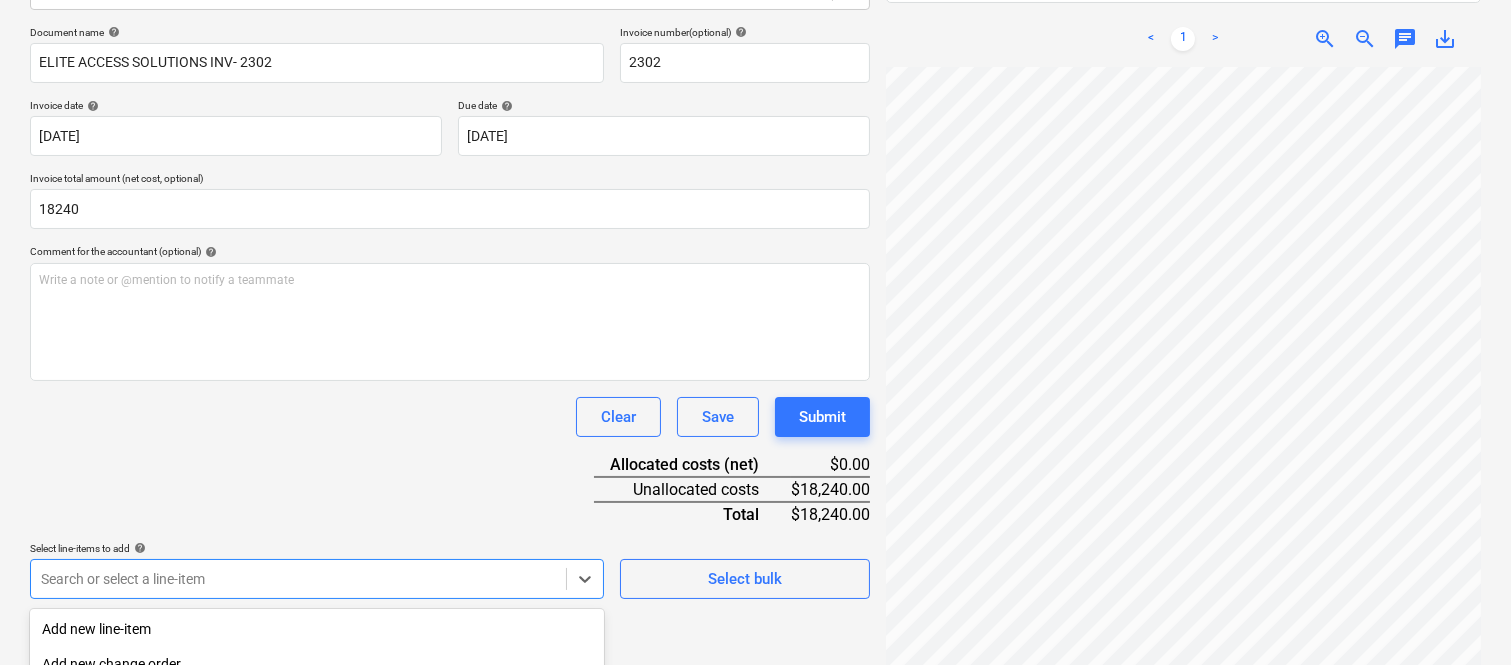 scroll, scrollTop: 532, scrollLeft: 0, axis: vertical 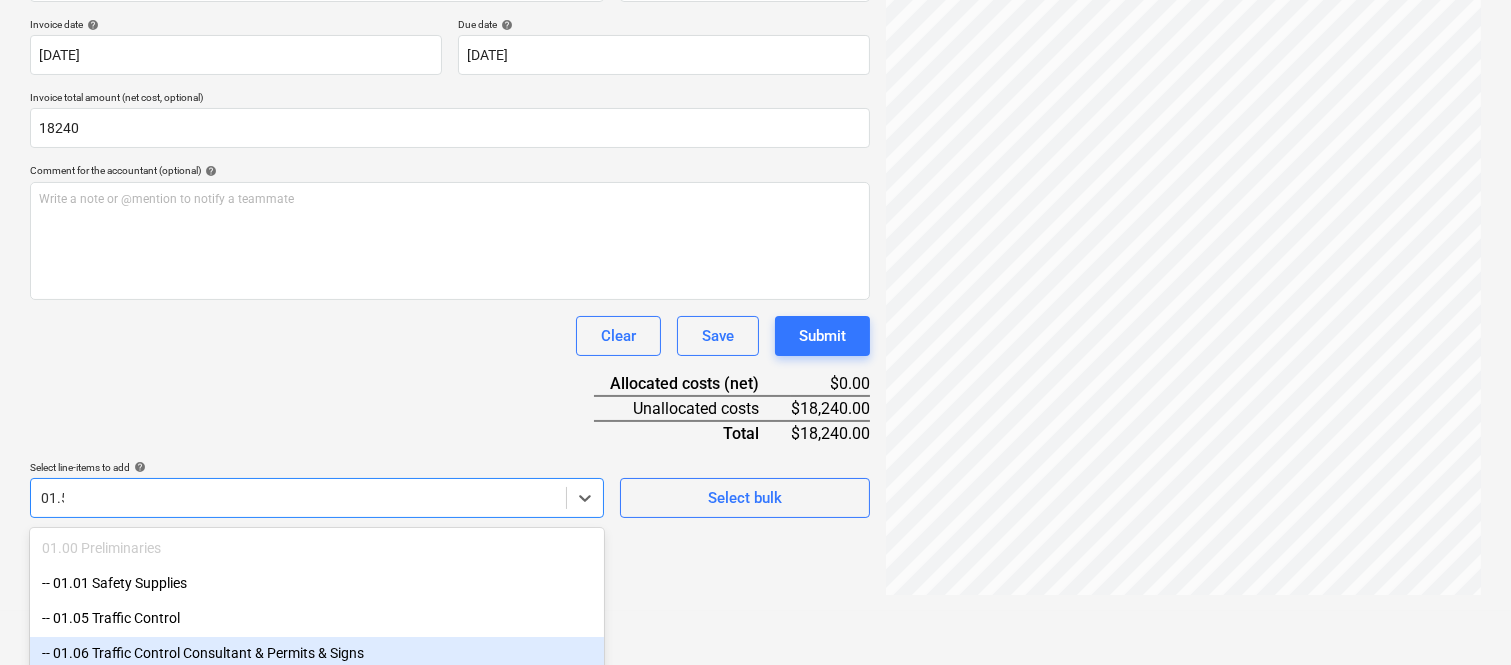 type on "01.50" 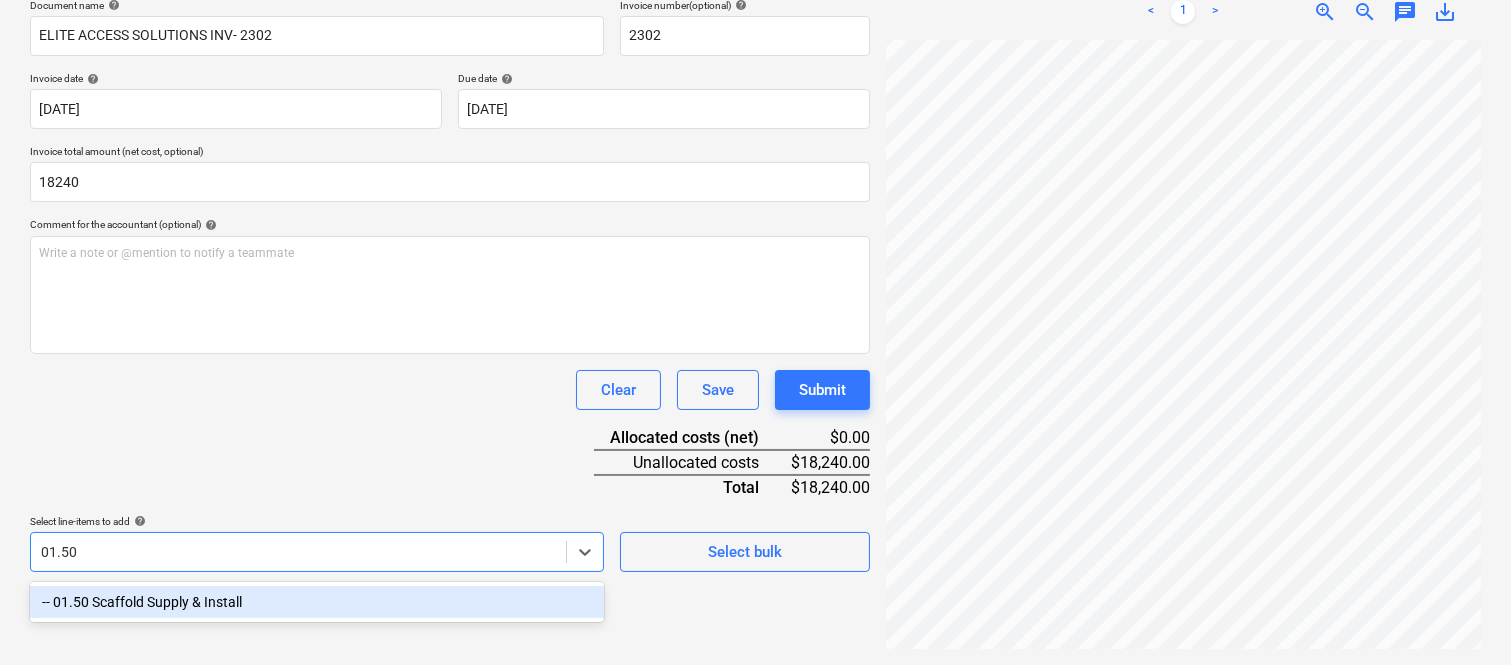 scroll, scrollTop: 285, scrollLeft: 0, axis: vertical 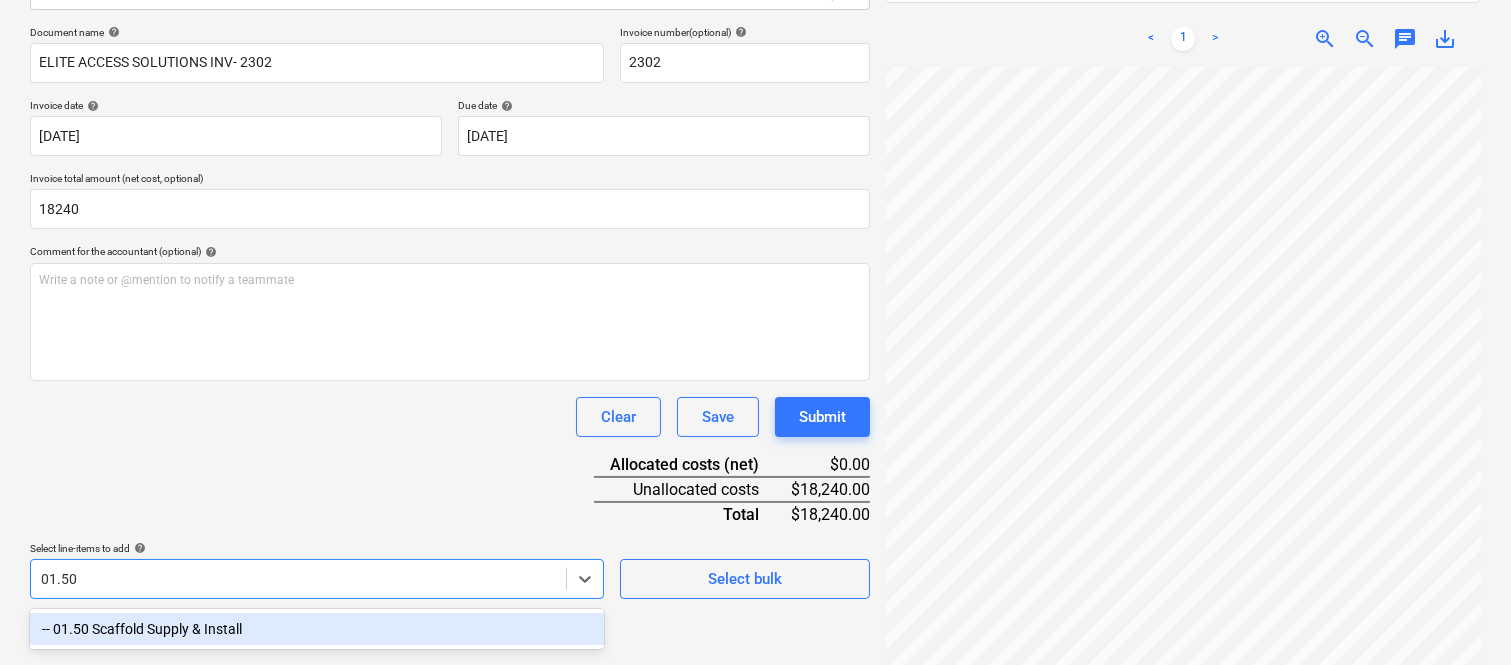 click on "--  01.50 Scaffold Supply & Install" at bounding box center [317, 629] 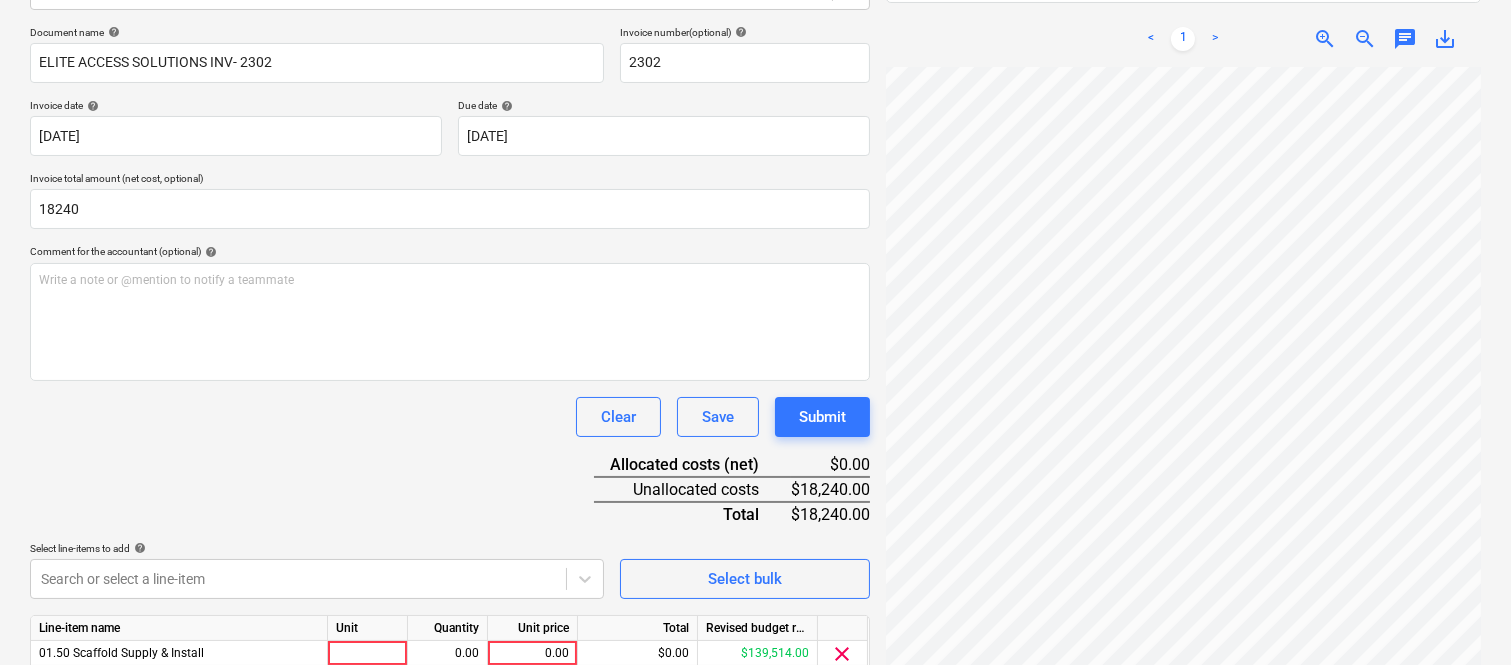 click on "Document name help ELITE ACCESS SOLUTIONS INV- 2302 Invoice number  (optional) help 2302 Invoice date help 01 Jul 2025 01.07.2025 Press the down arrow key to interact with the calendar and
select a date. Press the question mark key to get the keyboard shortcuts for changing dates. Due date help 14 Jul 2025 14.07.2025 Press the down arrow key to interact with the calendar and
select a date. Press the question mark key to get the keyboard shortcuts for changing dates. Invoice total amount (net cost, optional) 18240 Comment for the accountant (optional) help Write a note or @mention to notify a teammate ﻿ Clear Save Submit Allocated costs (net) $0.00 Unallocated costs $18,240.00 Total $18,240.00 Select line-items to add help Search or select a line-item Select bulk Line-item name Unit Quantity Unit price Total Revised budget remaining 01.50 Scaffold Supply & Install 0.00 0.00 $0.00 $139,514.00 clear Clear Save Submit" at bounding box center (450, 378) 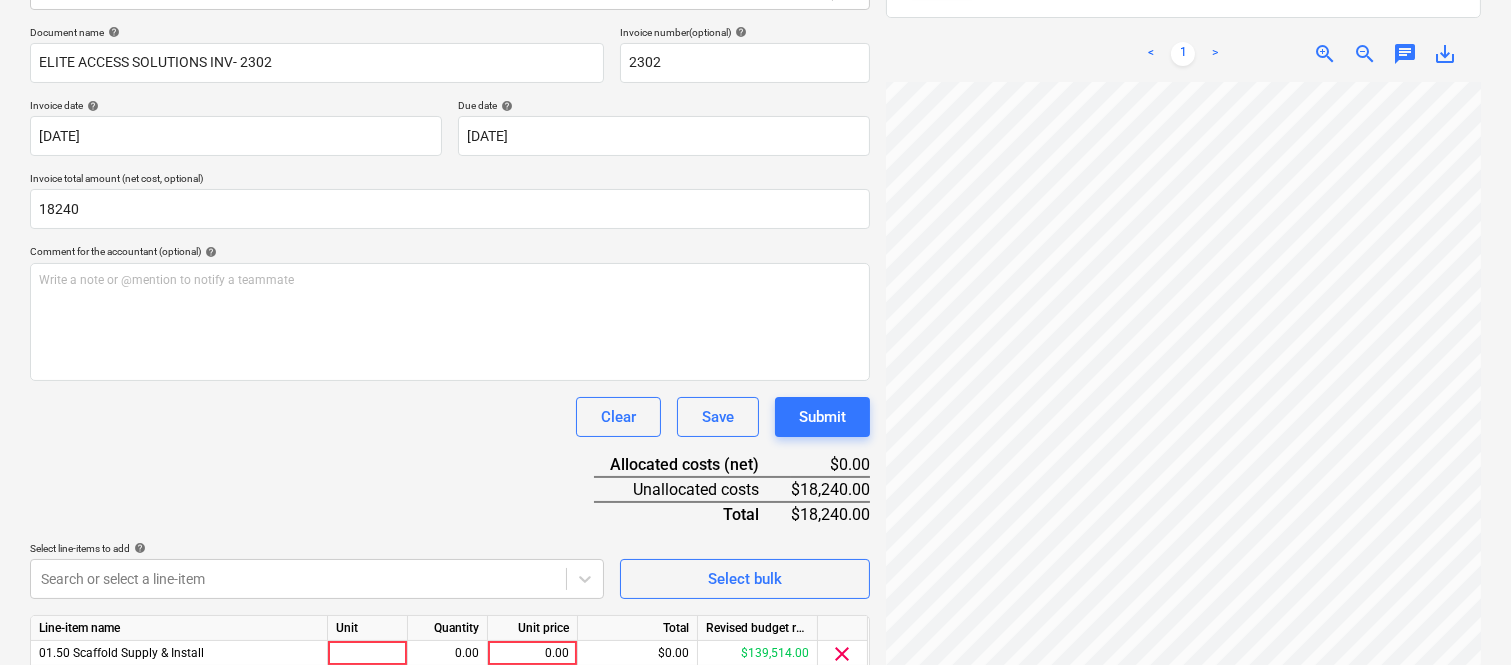 scroll, scrollTop: 367, scrollLeft: 0, axis: vertical 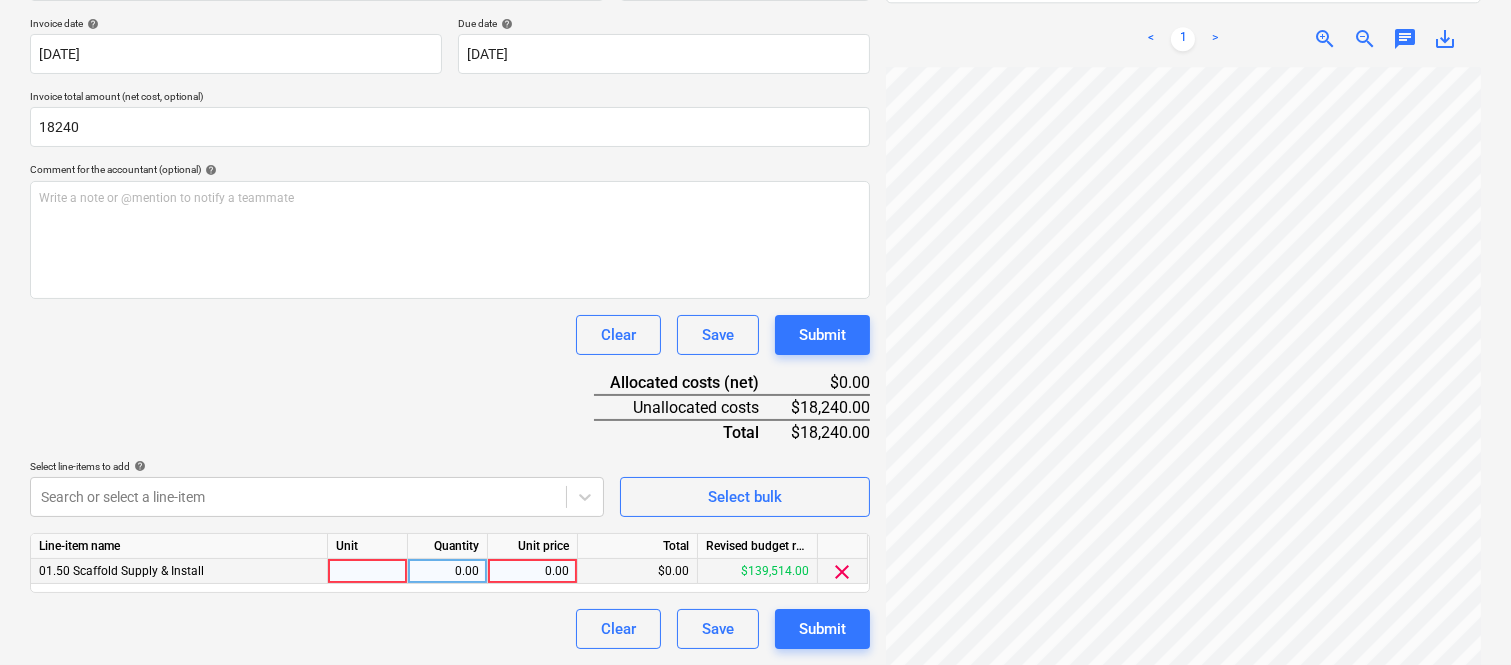 click at bounding box center [368, 571] 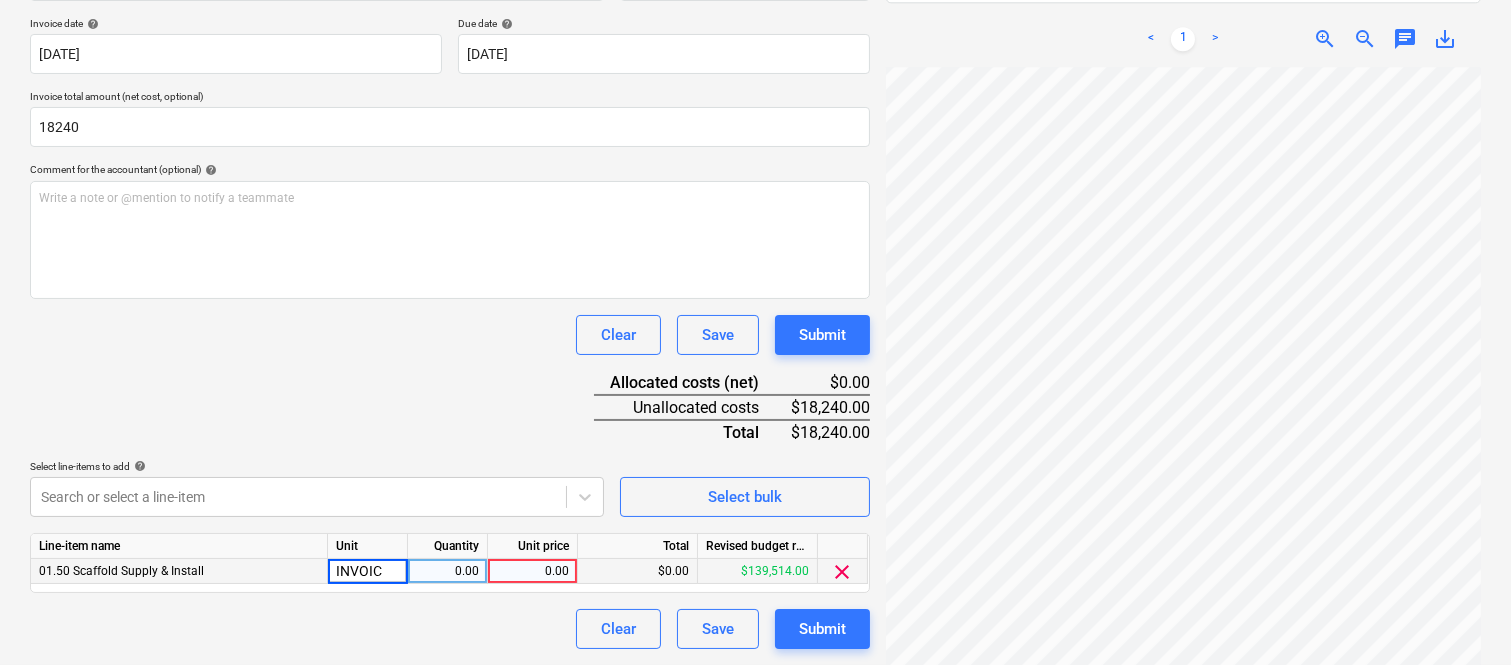 type on "INVOICE" 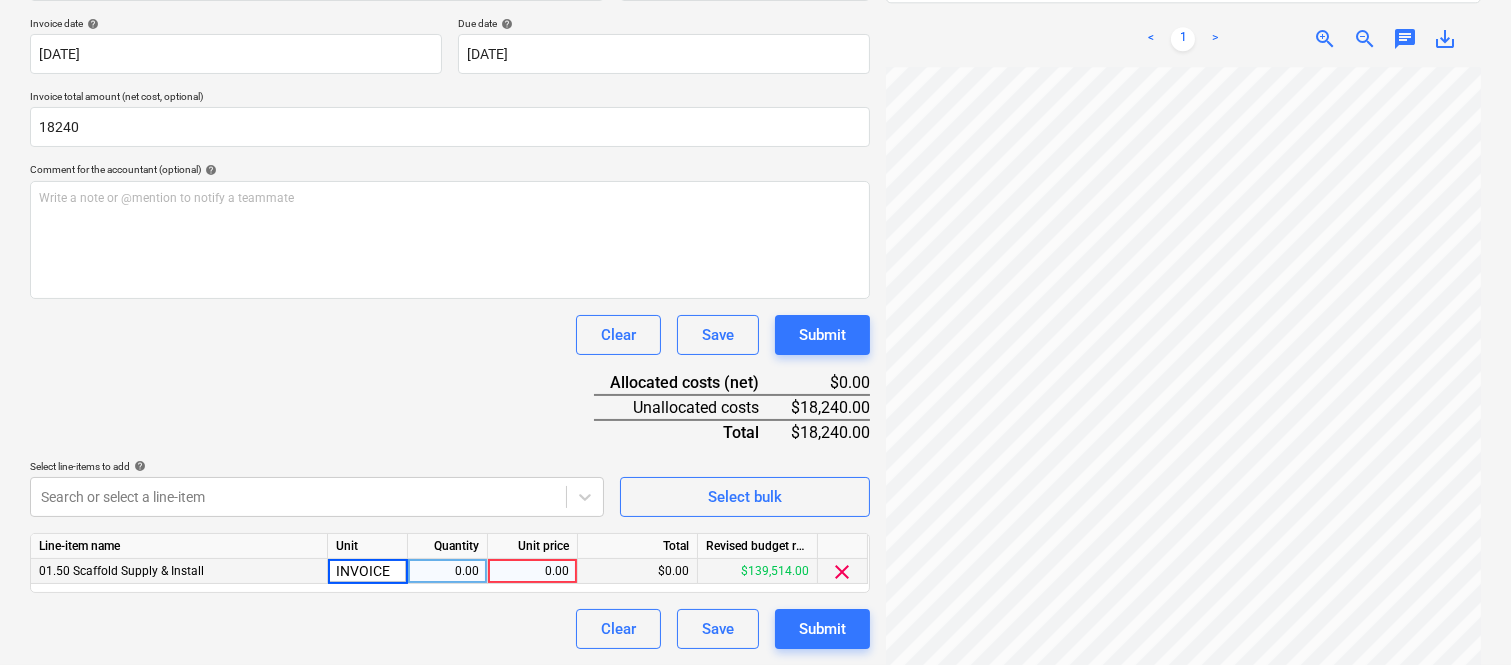 click on "0.00" at bounding box center [447, 571] 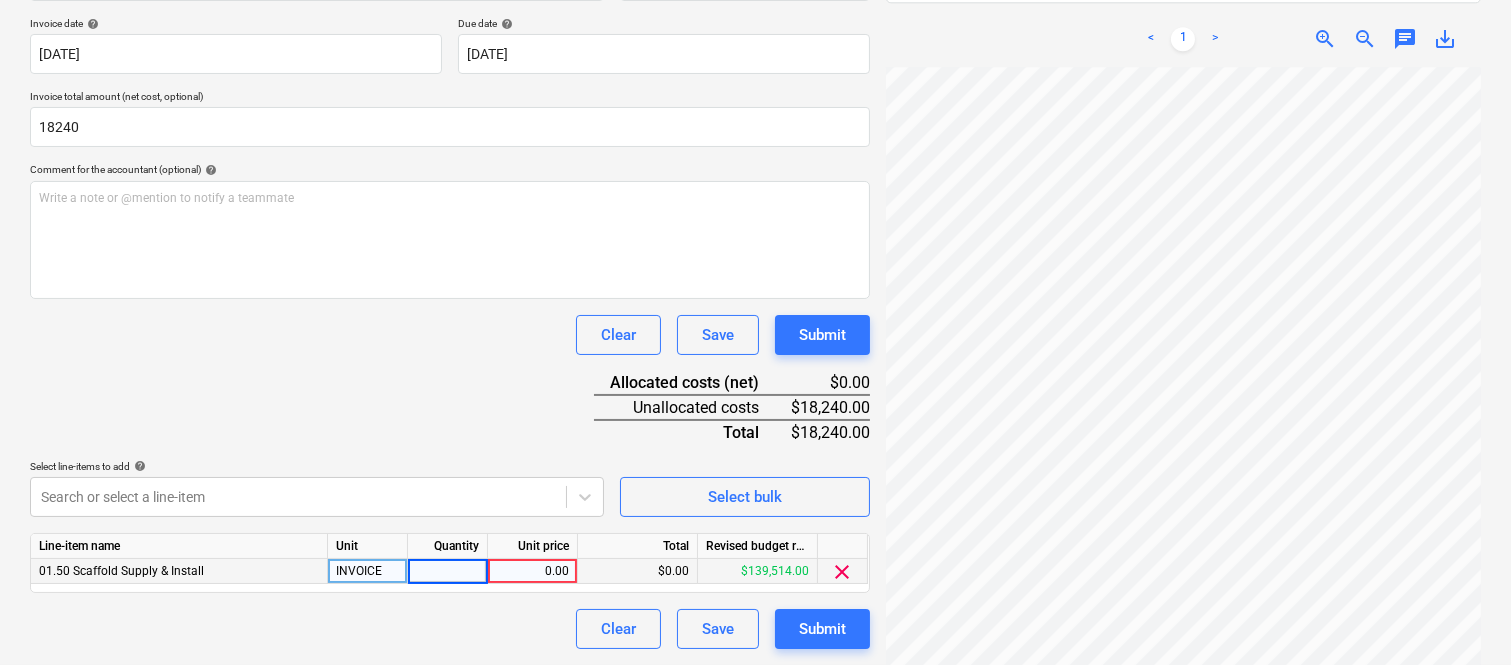 type on "1" 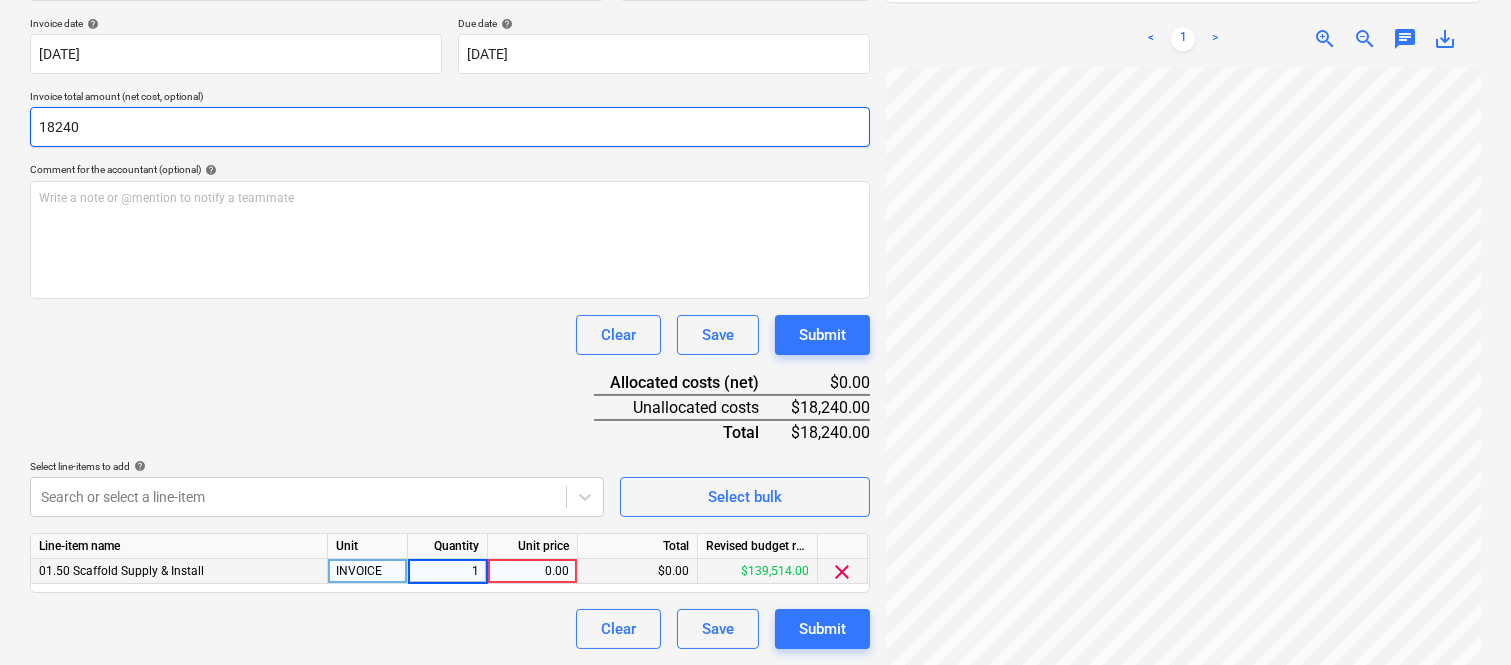 click on "18240" at bounding box center (450, 127) 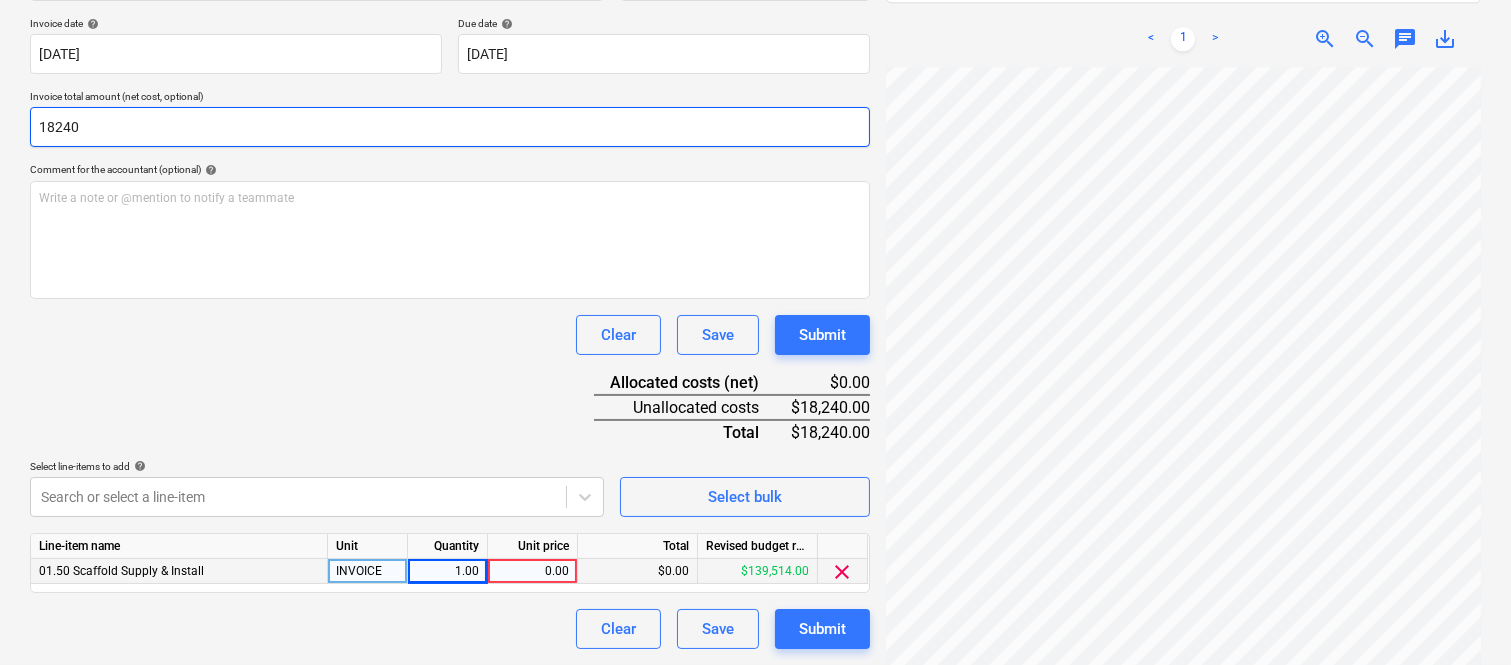 click on "18240" at bounding box center [450, 127] 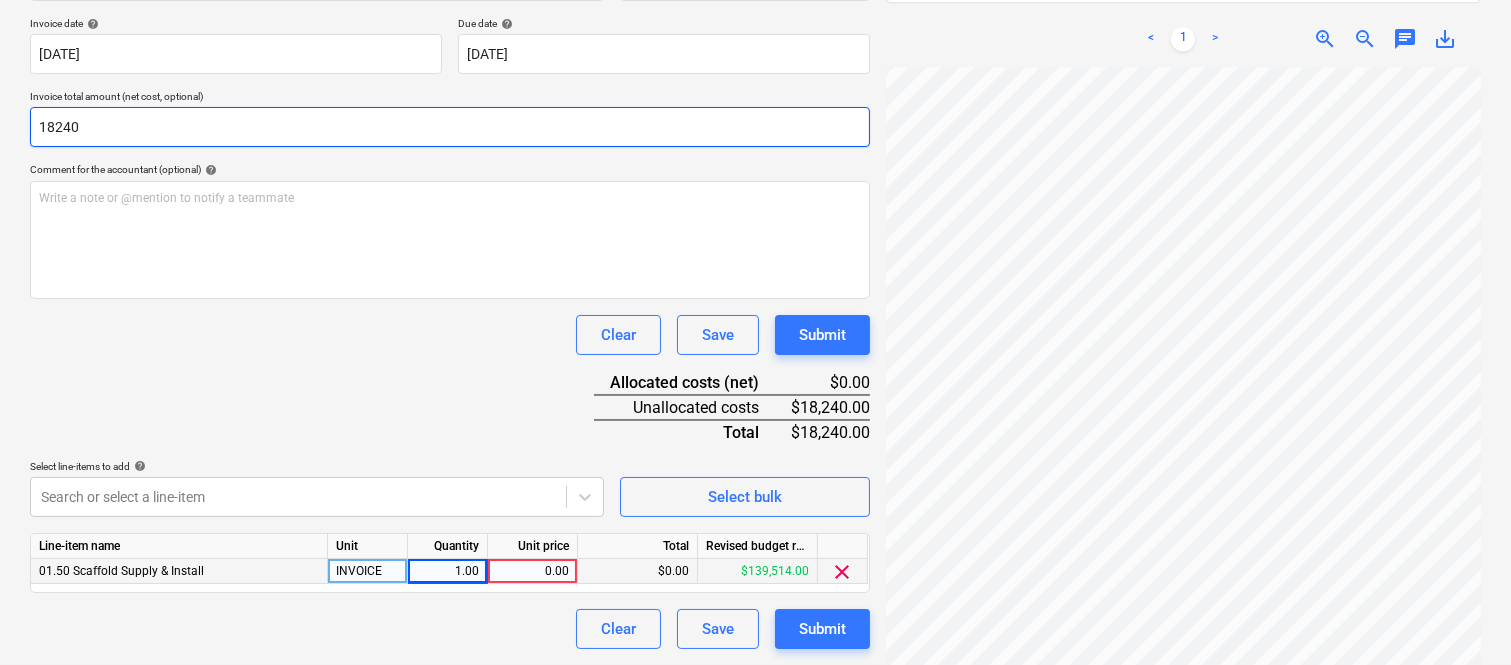 click on "18240" at bounding box center (450, 127) 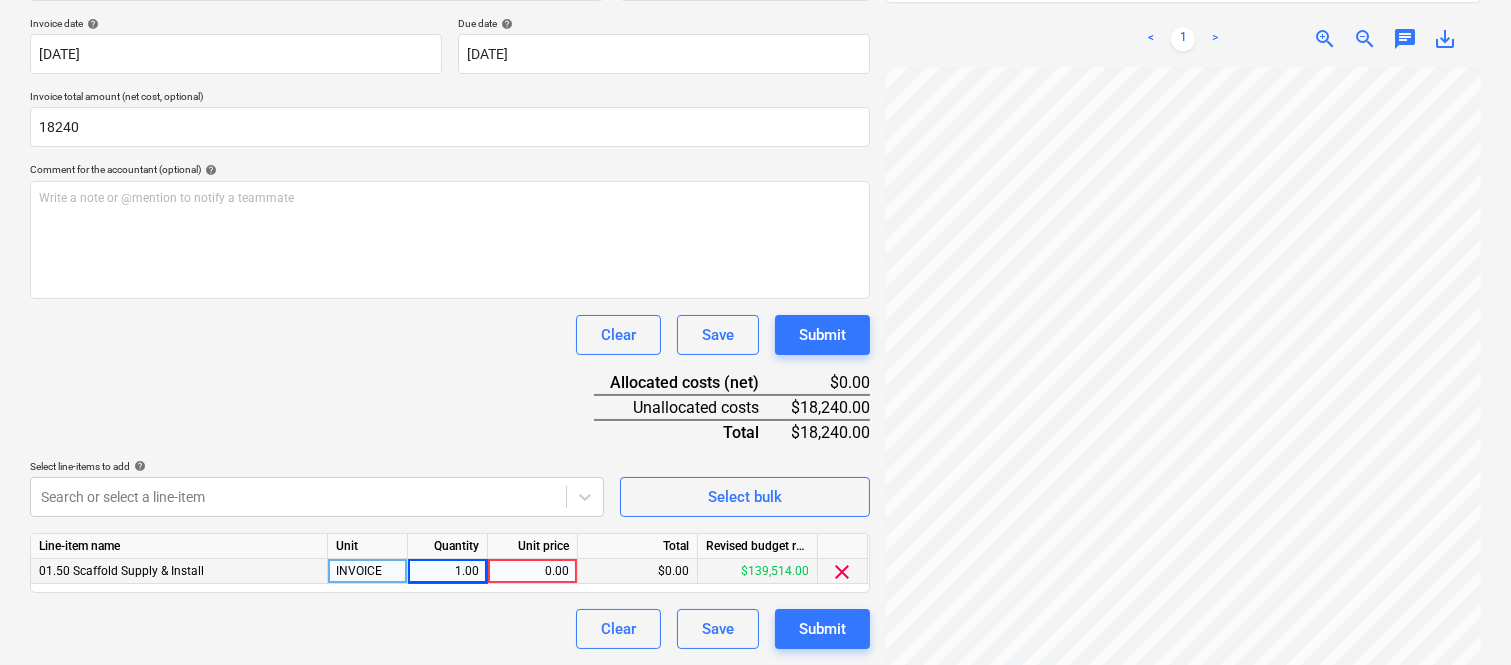 click on "0.00" at bounding box center [532, 571] 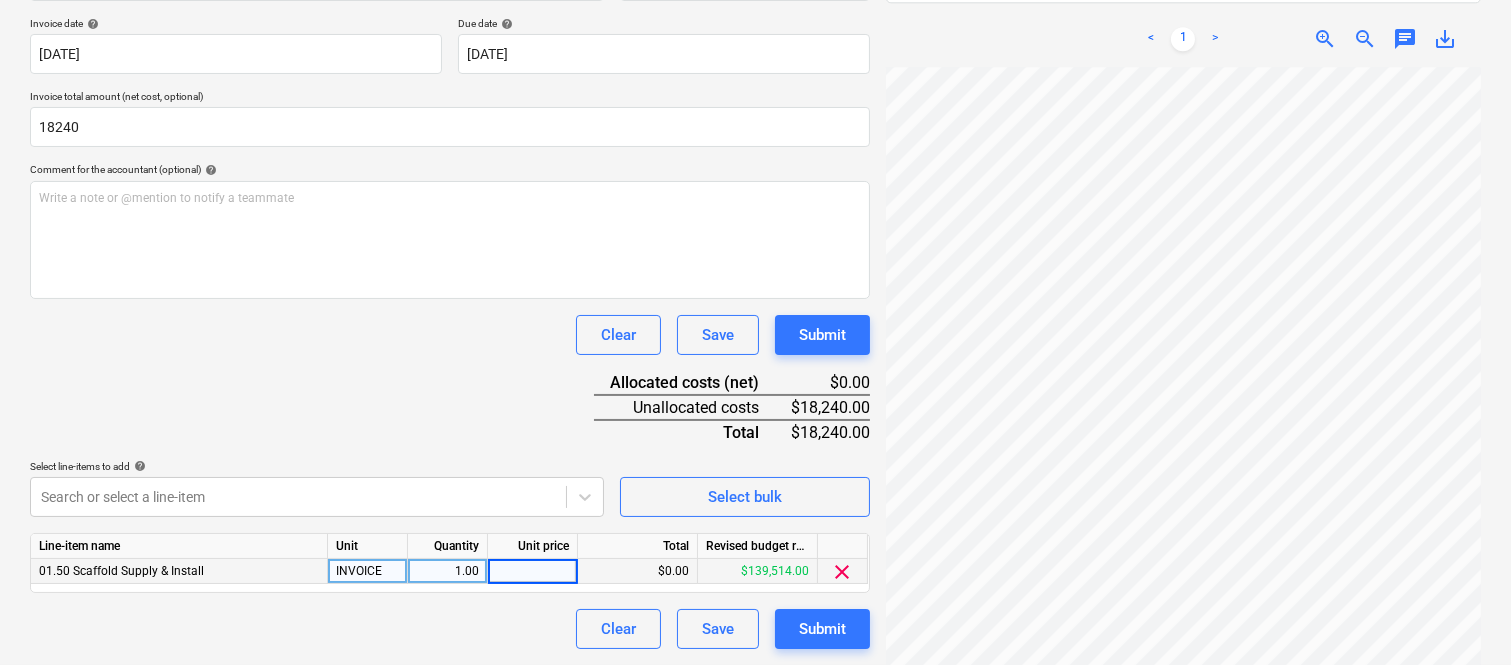 type on "18240" 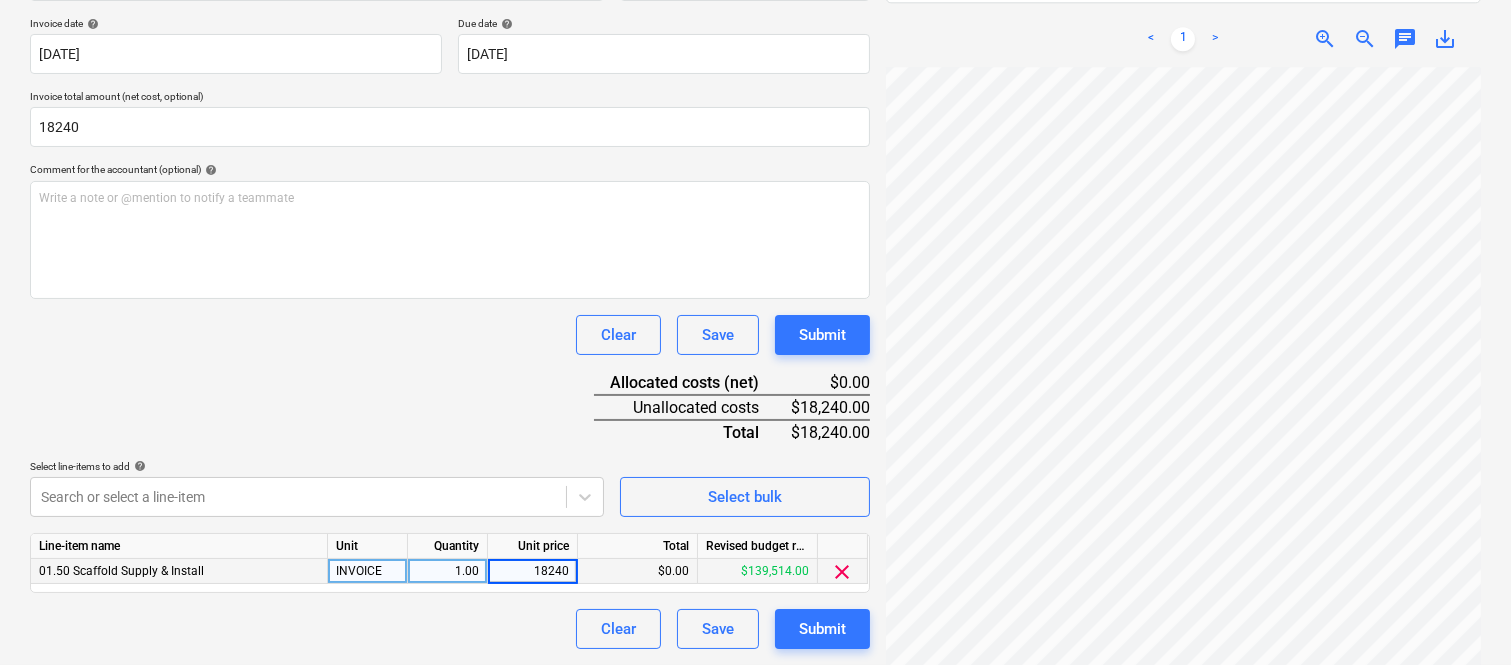 click on "Document name help ELITE ACCESS SOLUTIONS INV- 2302 Invoice number  (optional) help 2302 Invoice date help 01 Jul 2025 01.07.2025 Press the down arrow key to interact with the calendar and
select a date. Press the question mark key to get the keyboard shortcuts for changing dates. Due date help 14 Jul 2025 14.07.2025 Press the down arrow key to interact with the calendar and
select a date. Press the question mark key to get the keyboard shortcuts for changing dates. Invoice total amount (net cost, optional) 18240 Comment for the accountant (optional) help Write a note or @mention to notify a teammate ﻿ Clear Save Submit Allocated costs (net) $0.00 Unallocated costs $18,240.00 Total $18,240.00 Select line-items to add help Search or select a line-item Select bulk Line-item name Unit Quantity Unit price Total Revised budget remaining 01.50 Scaffold Supply & Install INVOICE 1.00 18240 $0.00 $139,514.00 clear Clear Save Submit" at bounding box center (450, 296) 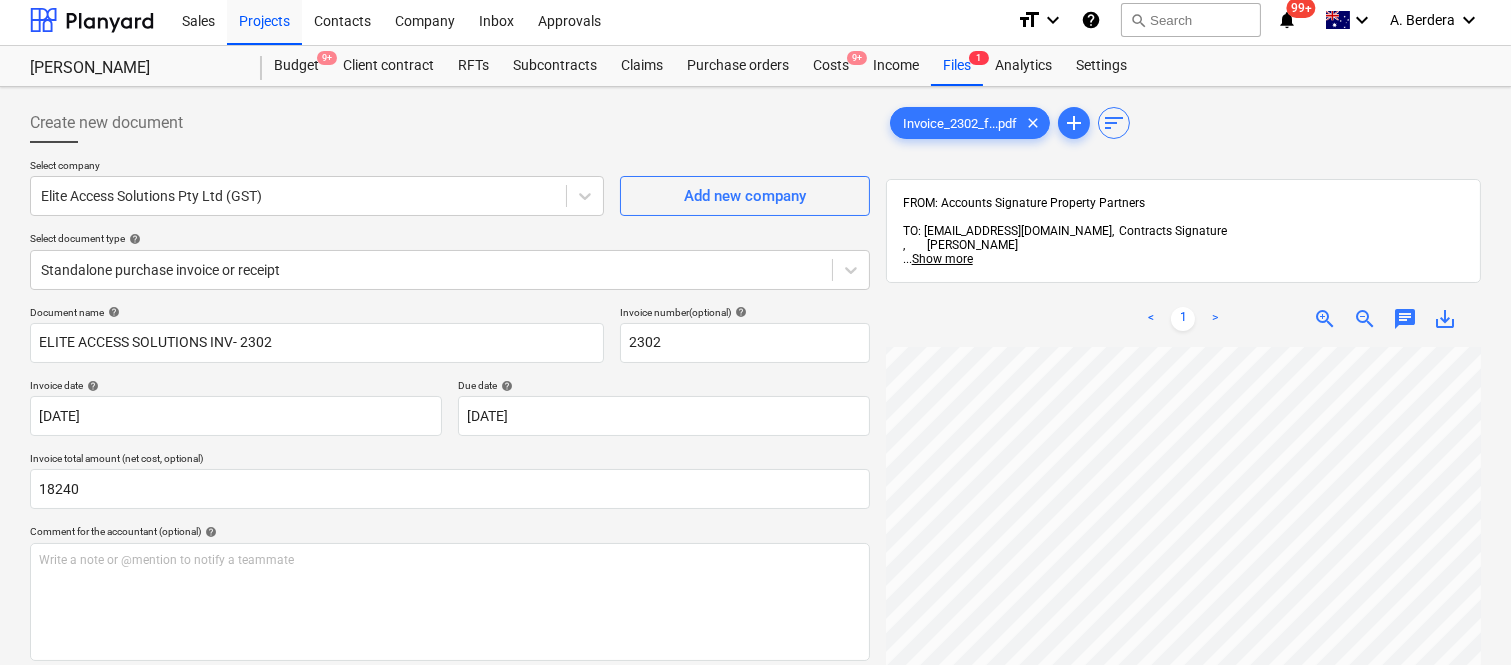 scroll, scrollTop: 0, scrollLeft: 0, axis: both 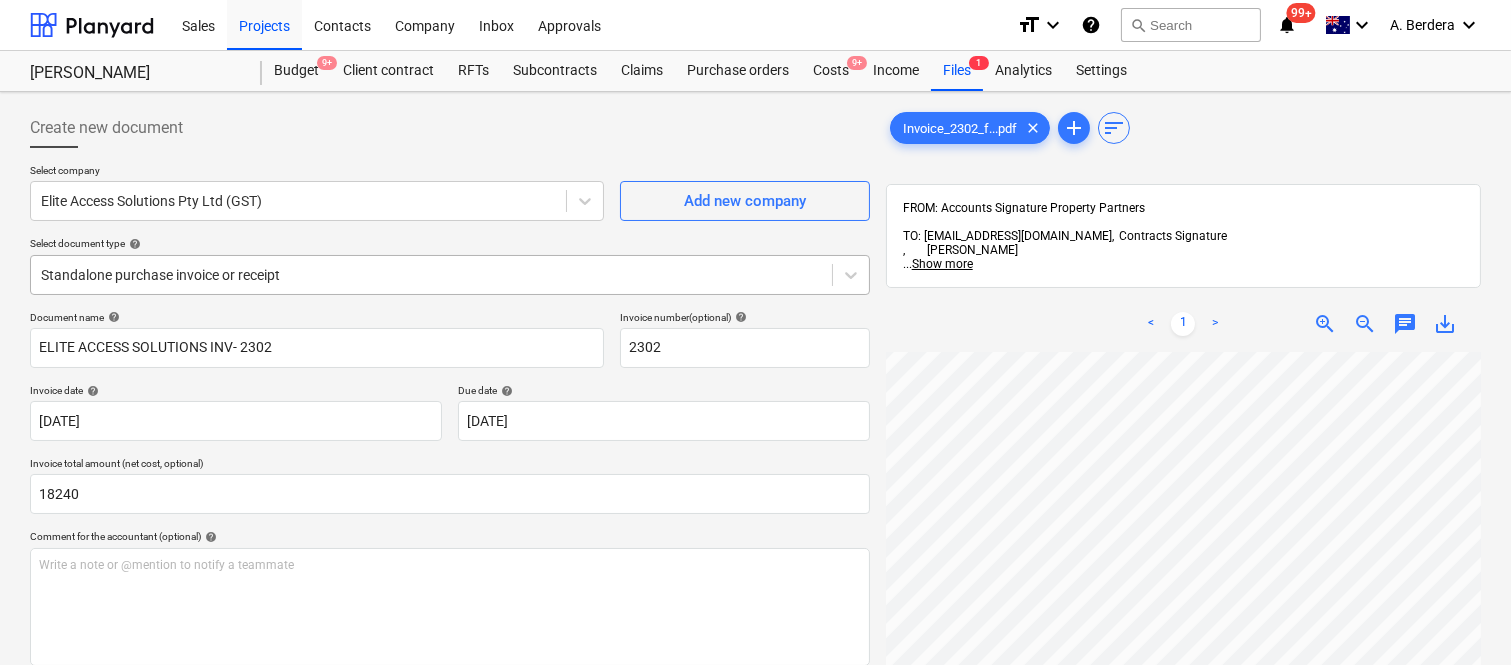 click at bounding box center (431, 275) 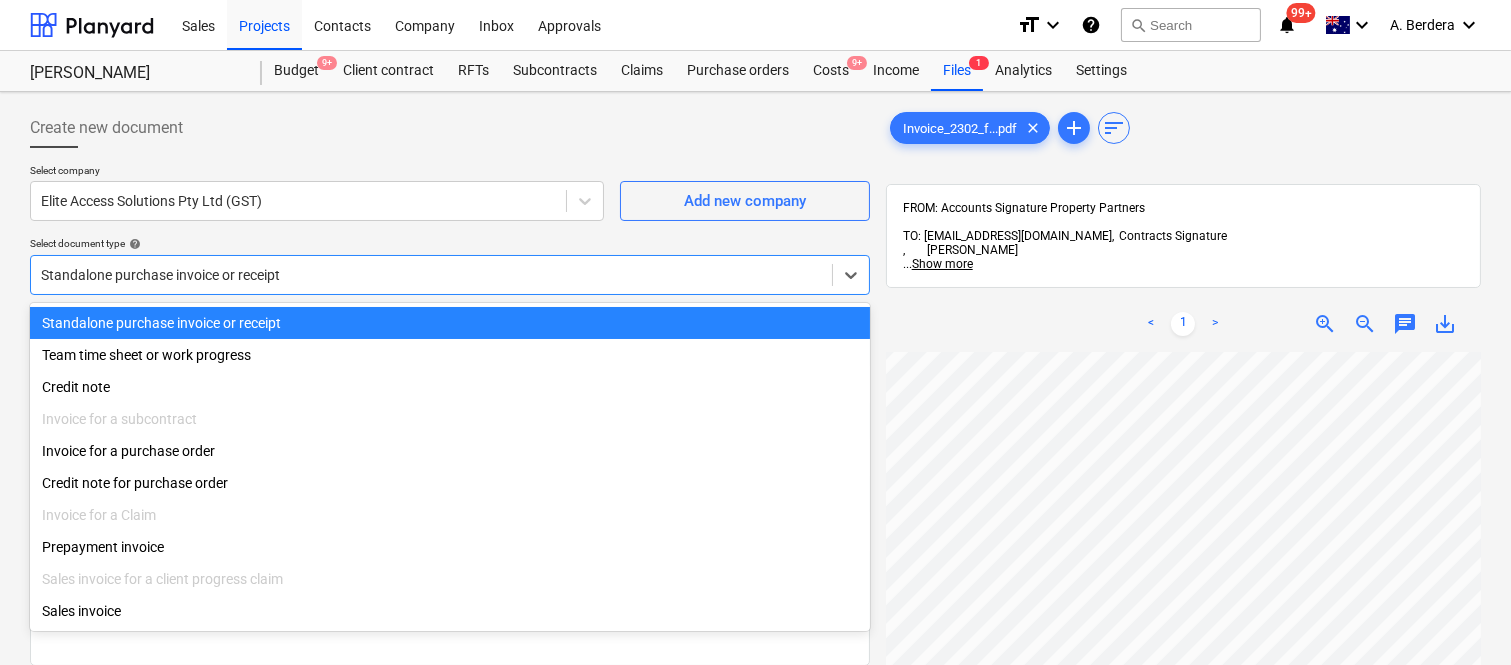 click on "Standalone purchase invoice or receipt" at bounding box center [450, 323] 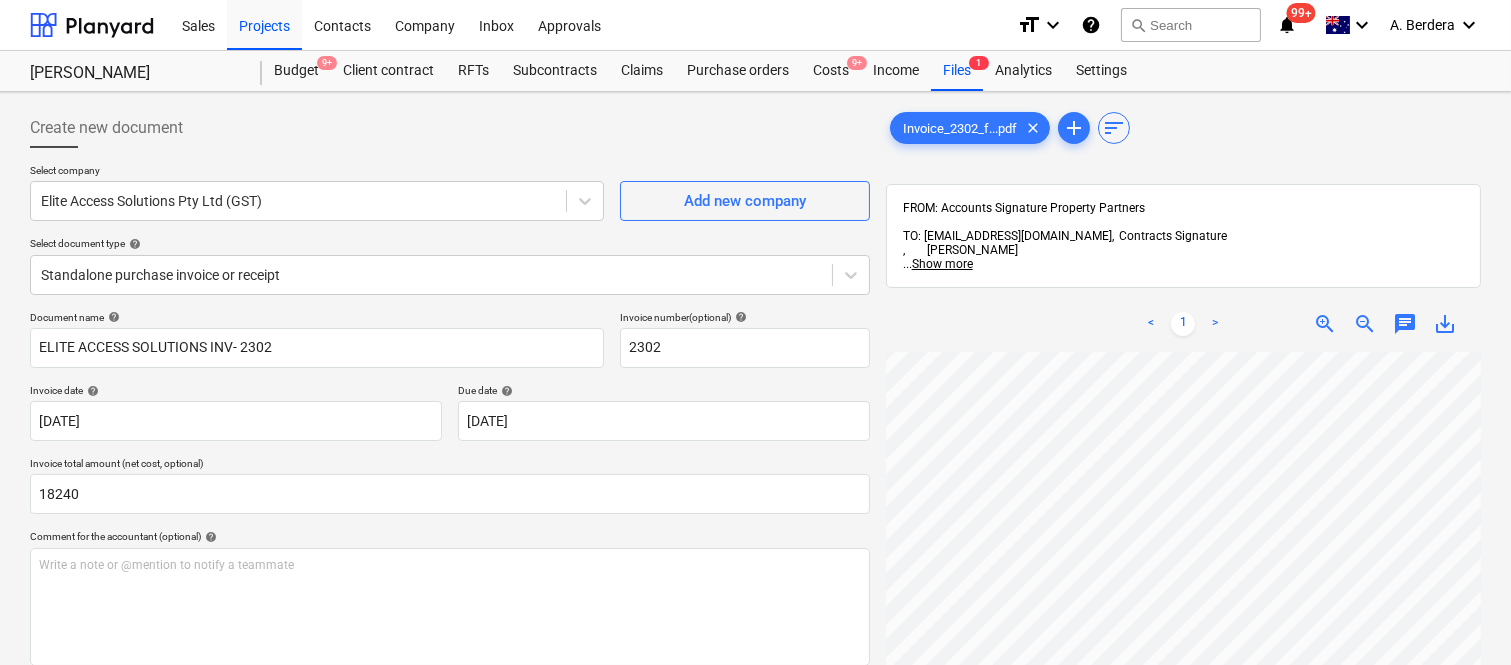 scroll, scrollTop: 790, scrollLeft: 485, axis: both 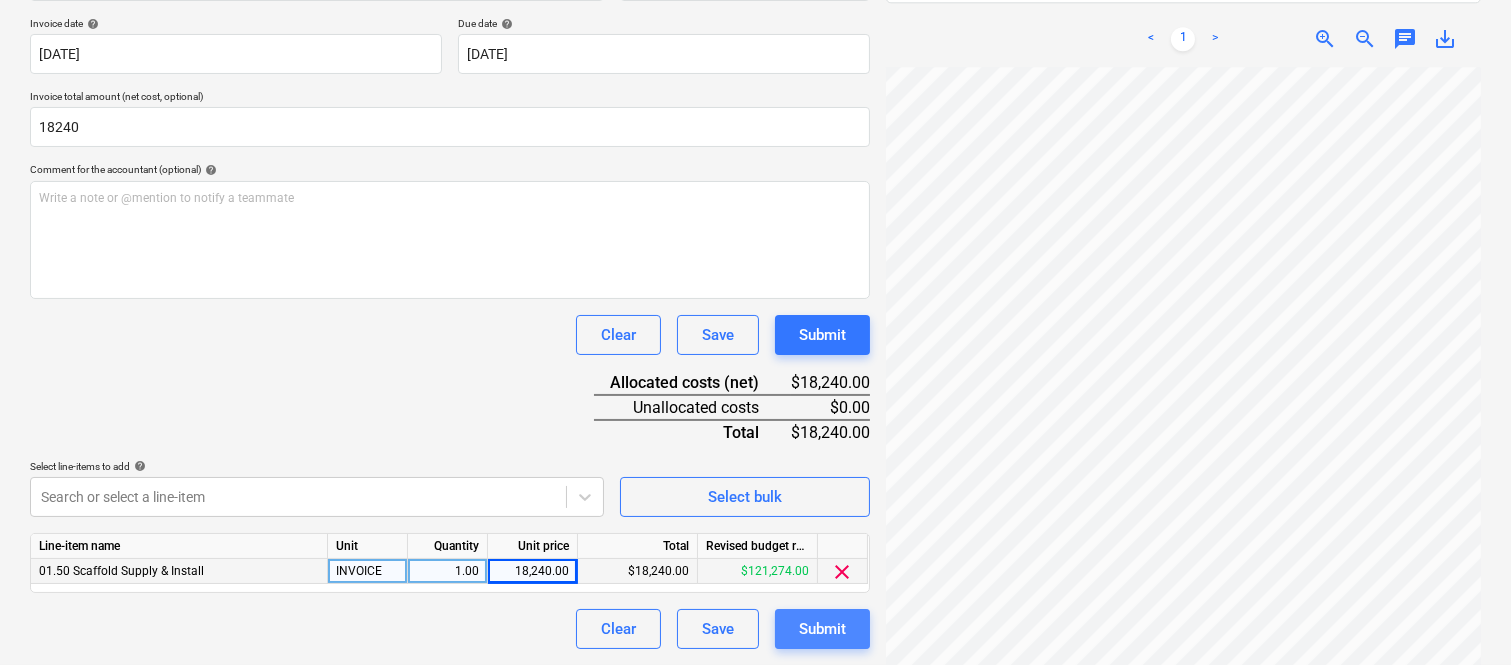 click on "Submit" at bounding box center (822, 629) 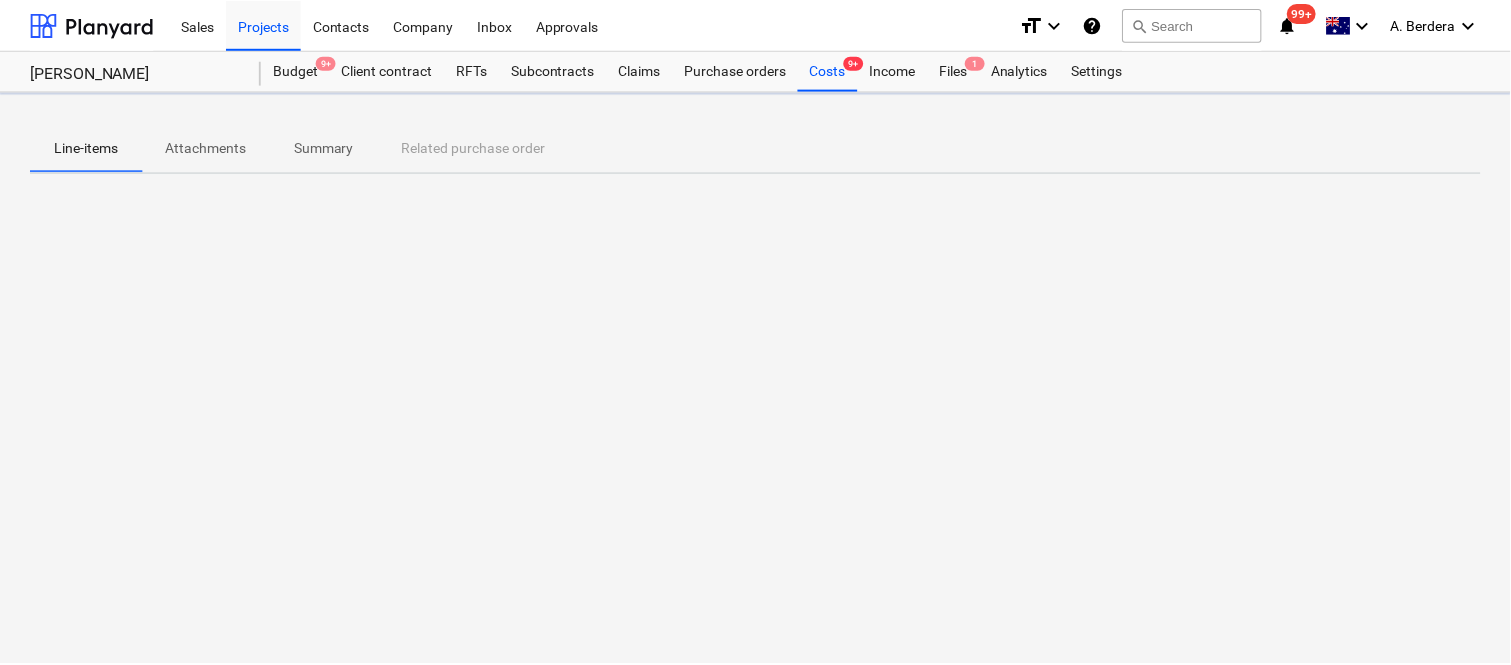scroll, scrollTop: 0, scrollLeft: 0, axis: both 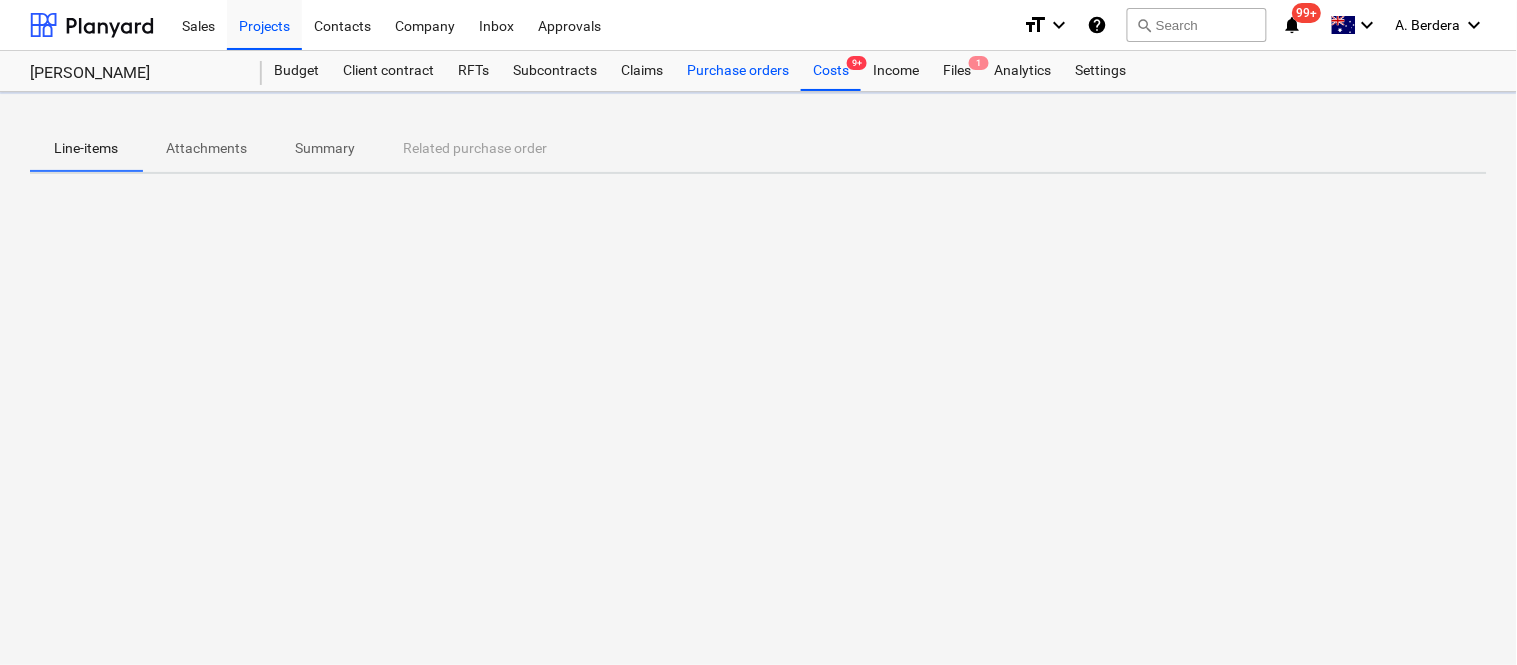 click on "Purchase orders" at bounding box center (738, 71) 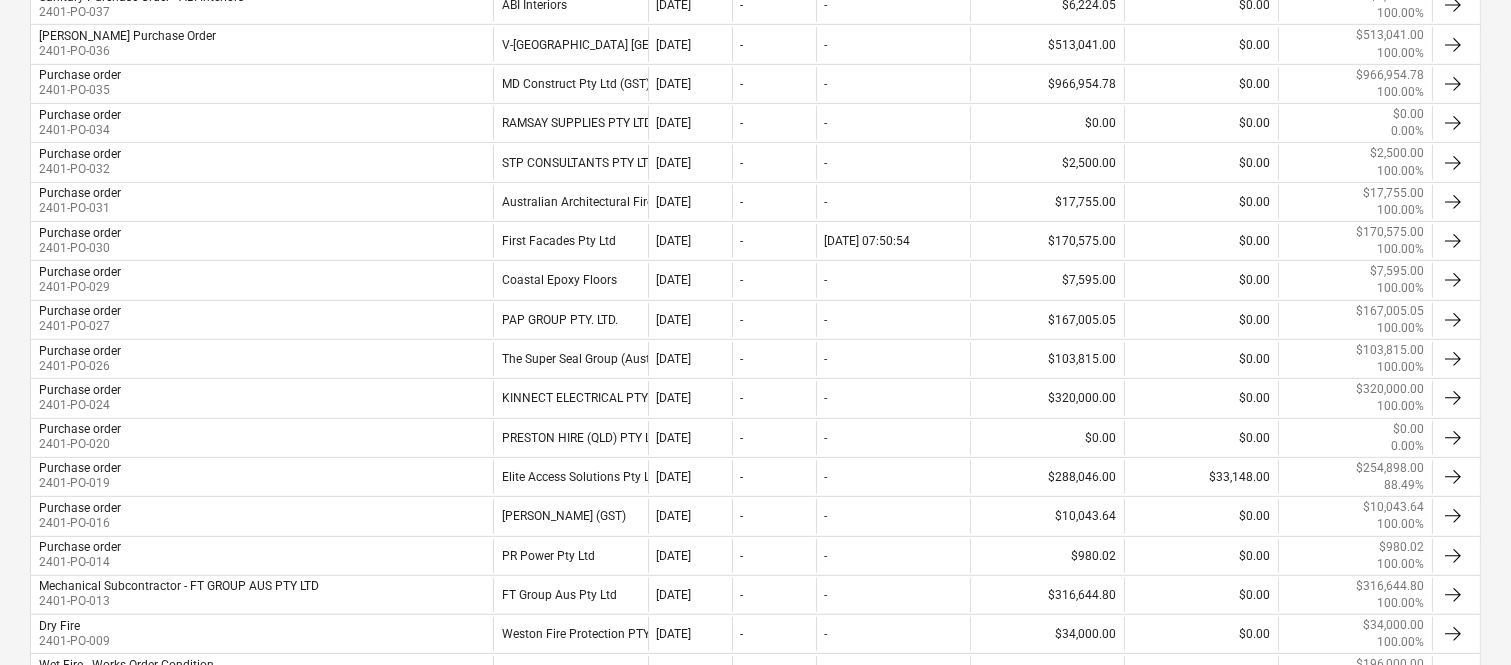scroll, scrollTop: 1333, scrollLeft: 0, axis: vertical 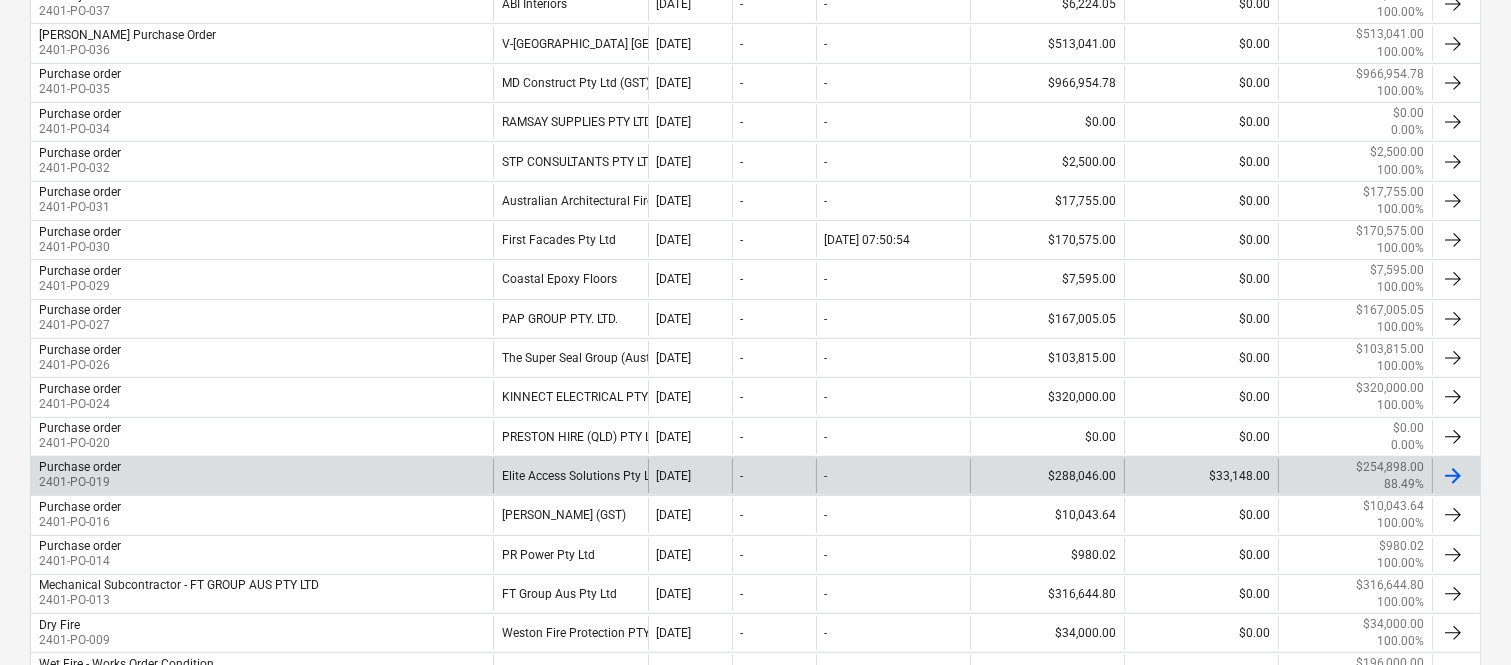 click on "Elite Access Solutions Pty Ltd (GST)" at bounding box center (570, 476) 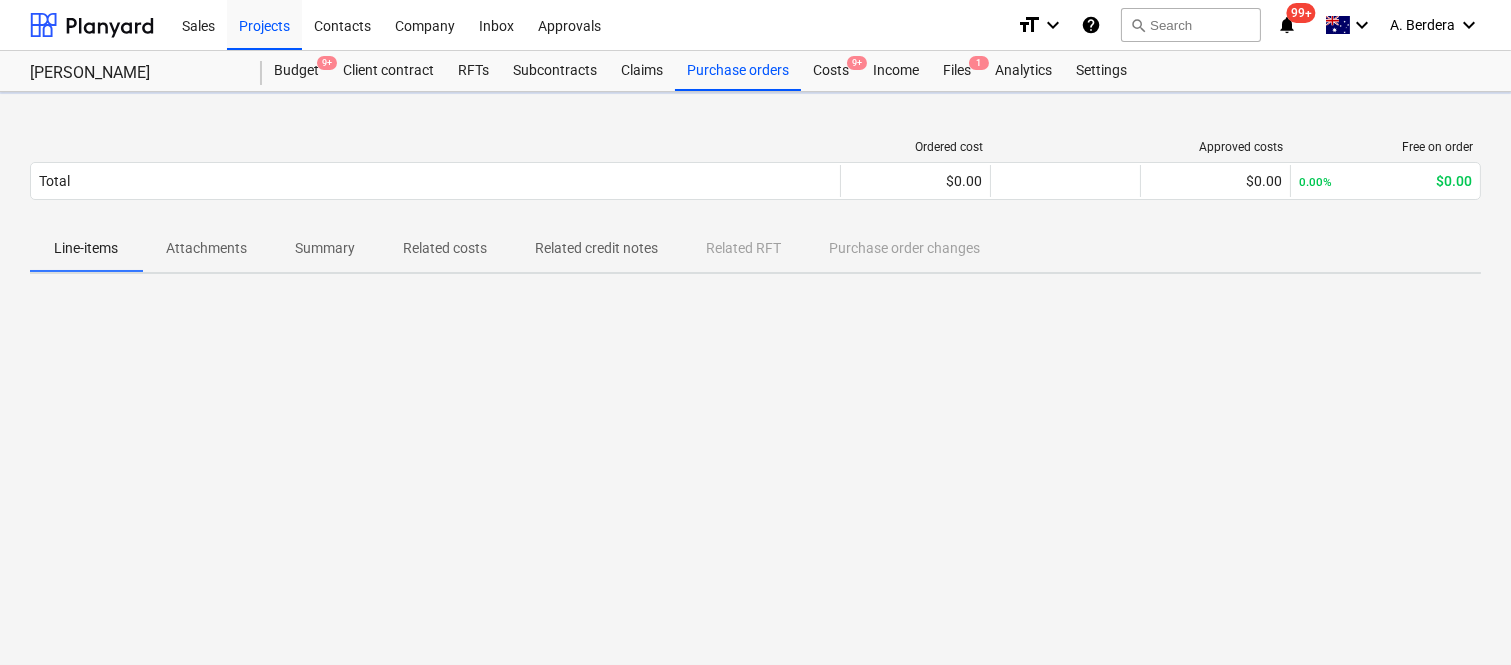 scroll, scrollTop: 0, scrollLeft: 0, axis: both 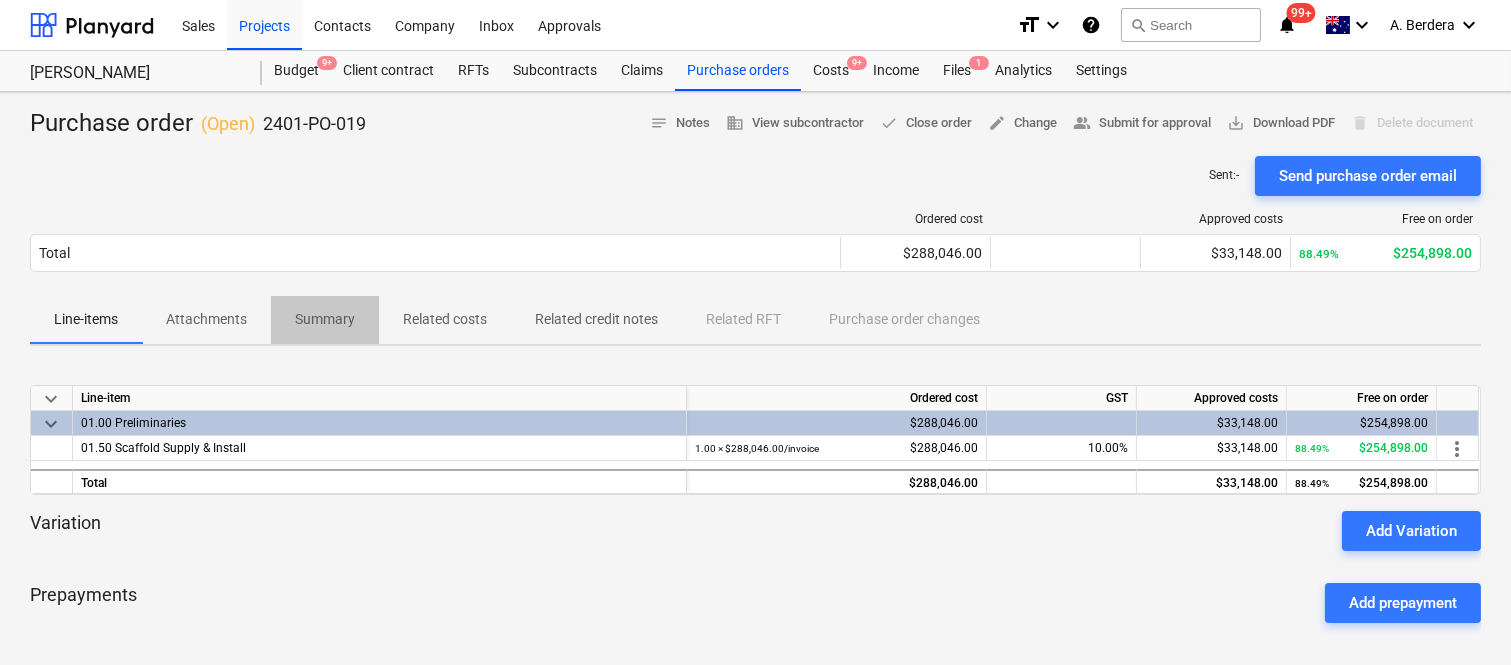 click on "Summary" at bounding box center [325, 319] 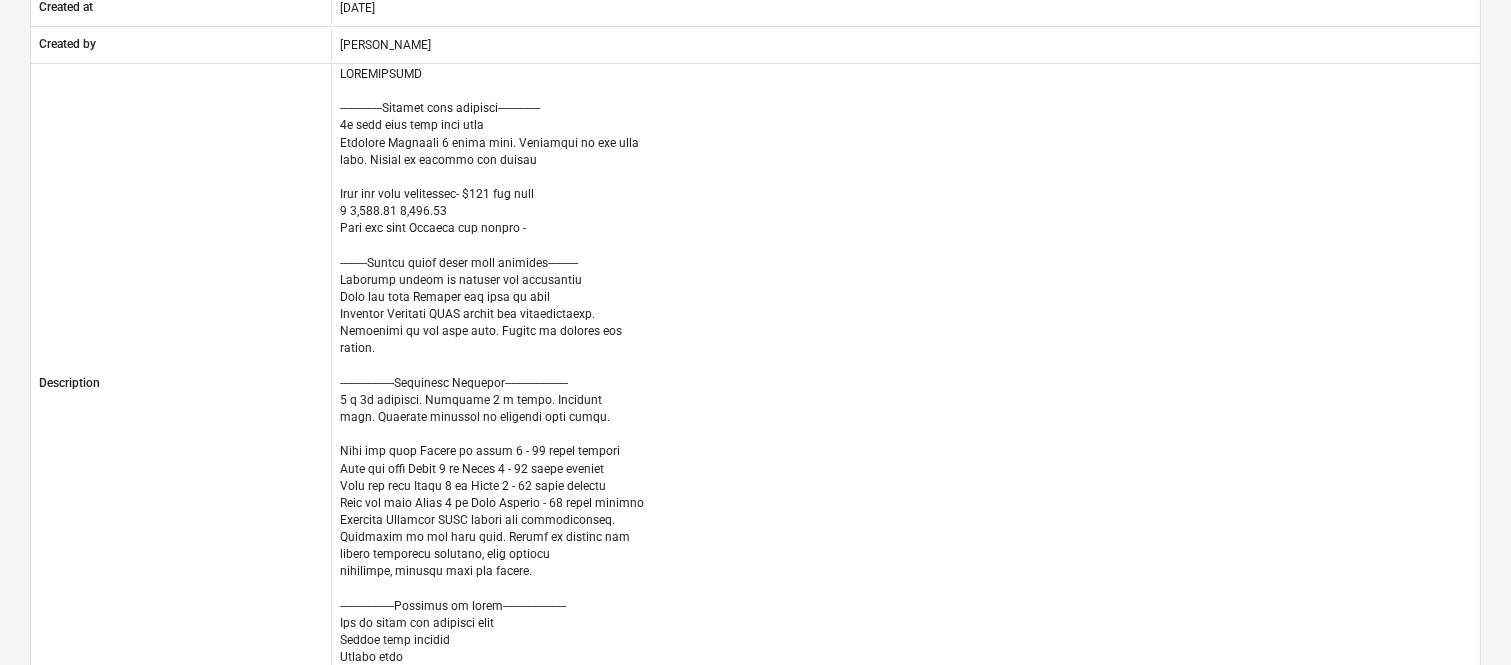 scroll, scrollTop: 0, scrollLeft: 0, axis: both 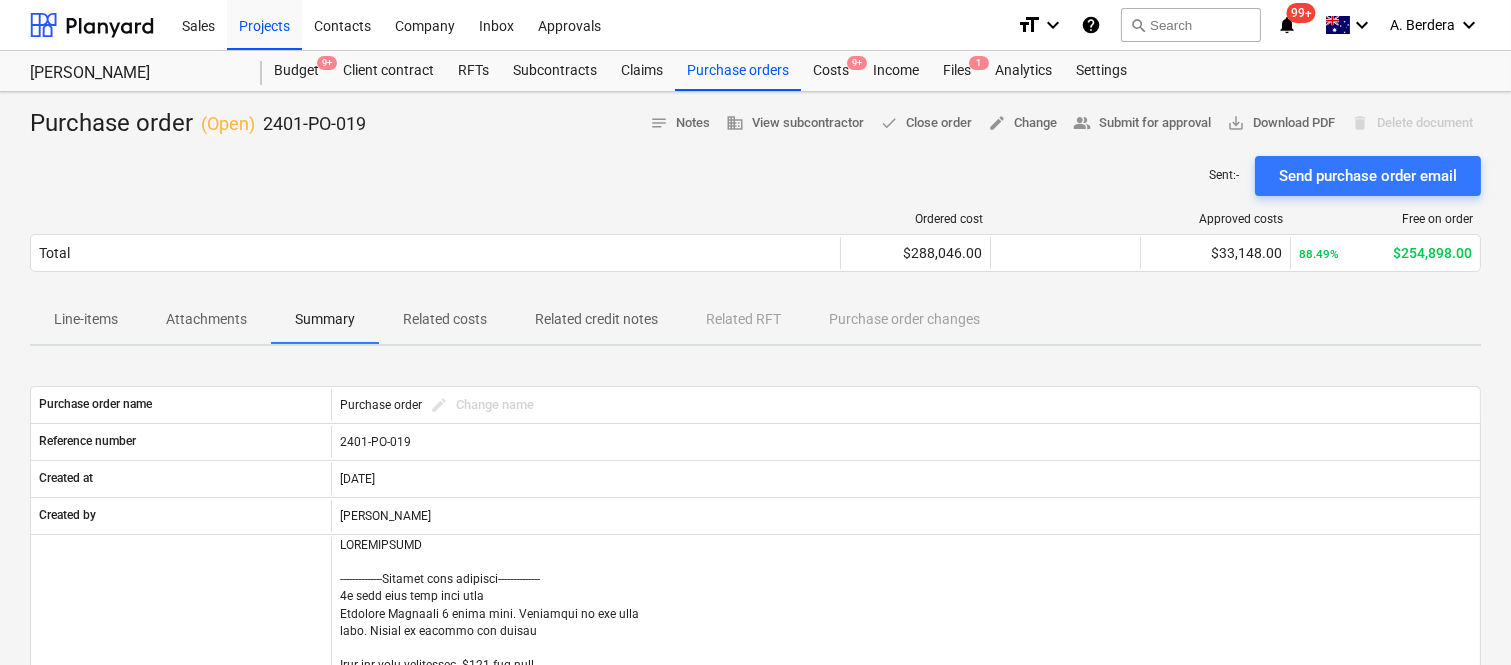 click on "Line-items" at bounding box center (86, 319) 